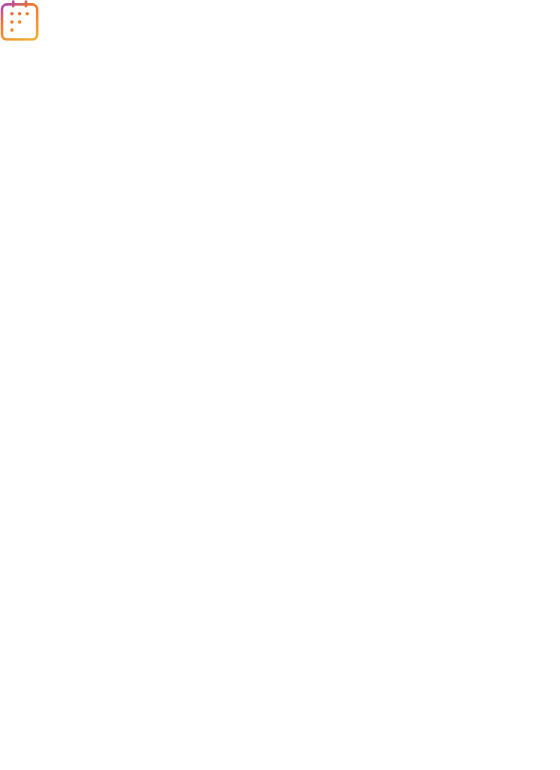 scroll, scrollTop: 0, scrollLeft: 0, axis: both 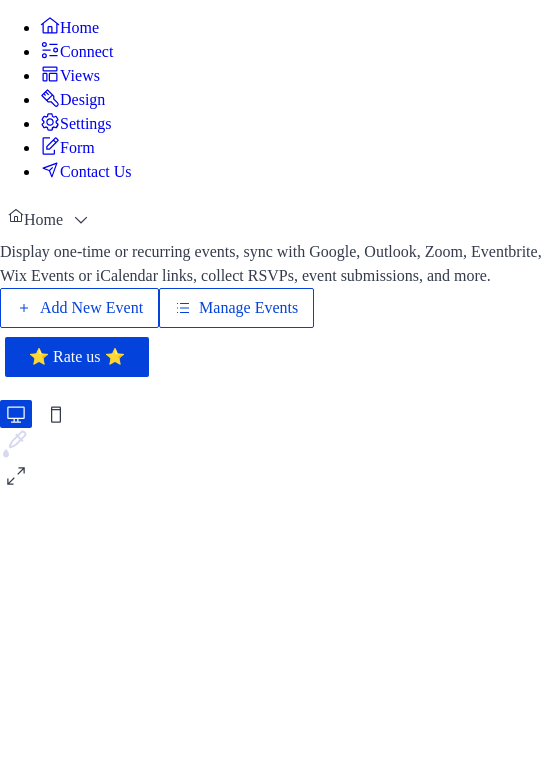 click on "Manage Events" at bounding box center (248, 308) 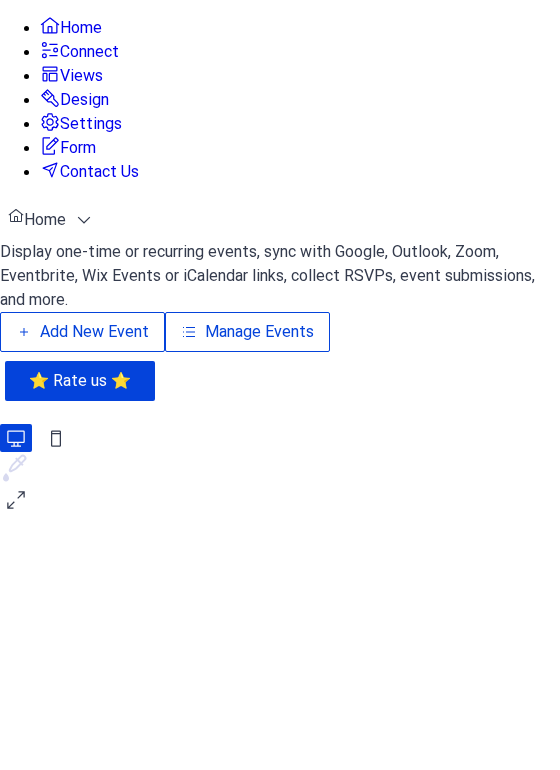 click on "Manage Events" at bounding box center [259, 332] 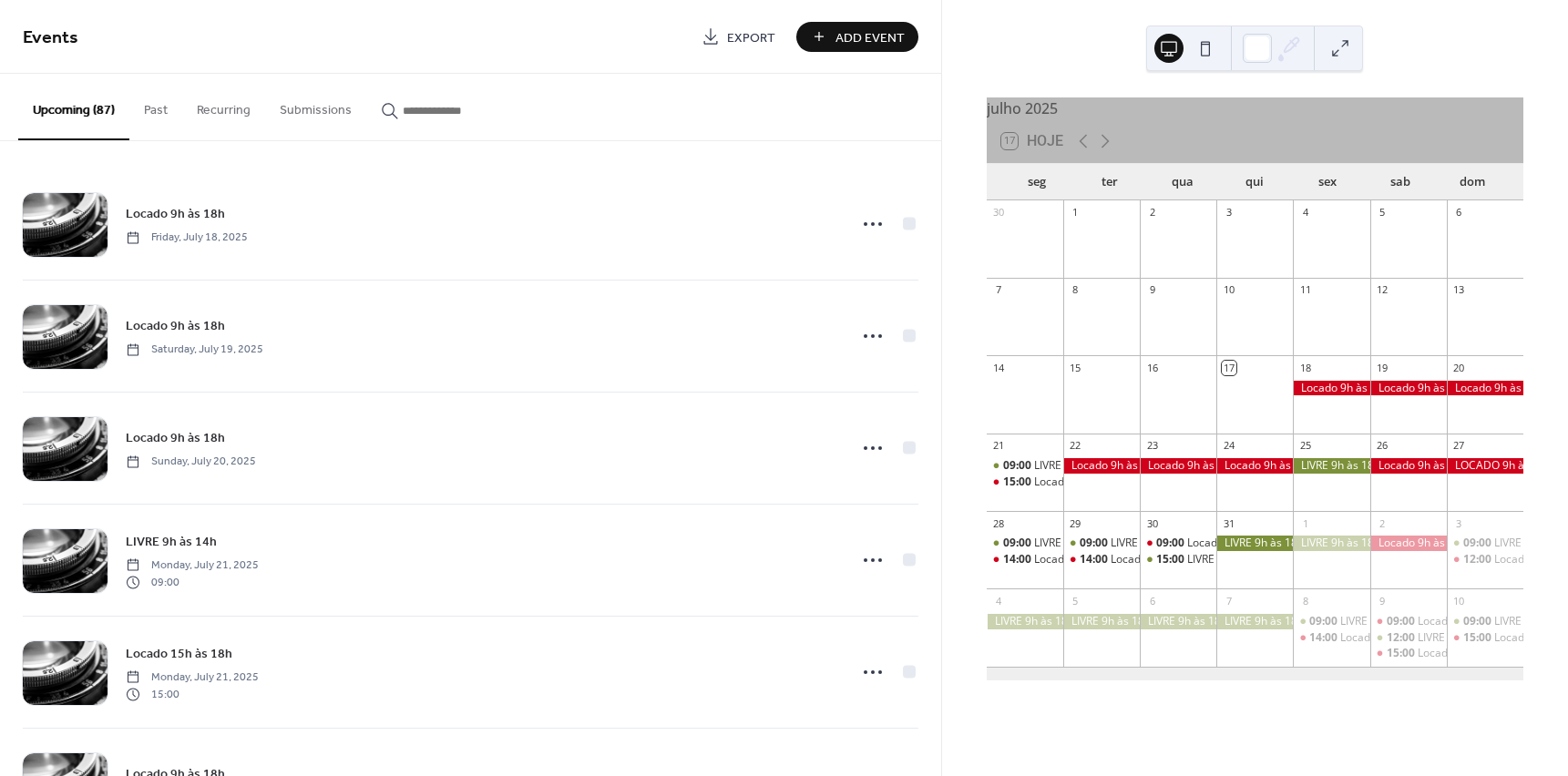 scroll, scrollTop: 0, scrollLeft: 0, axis: both 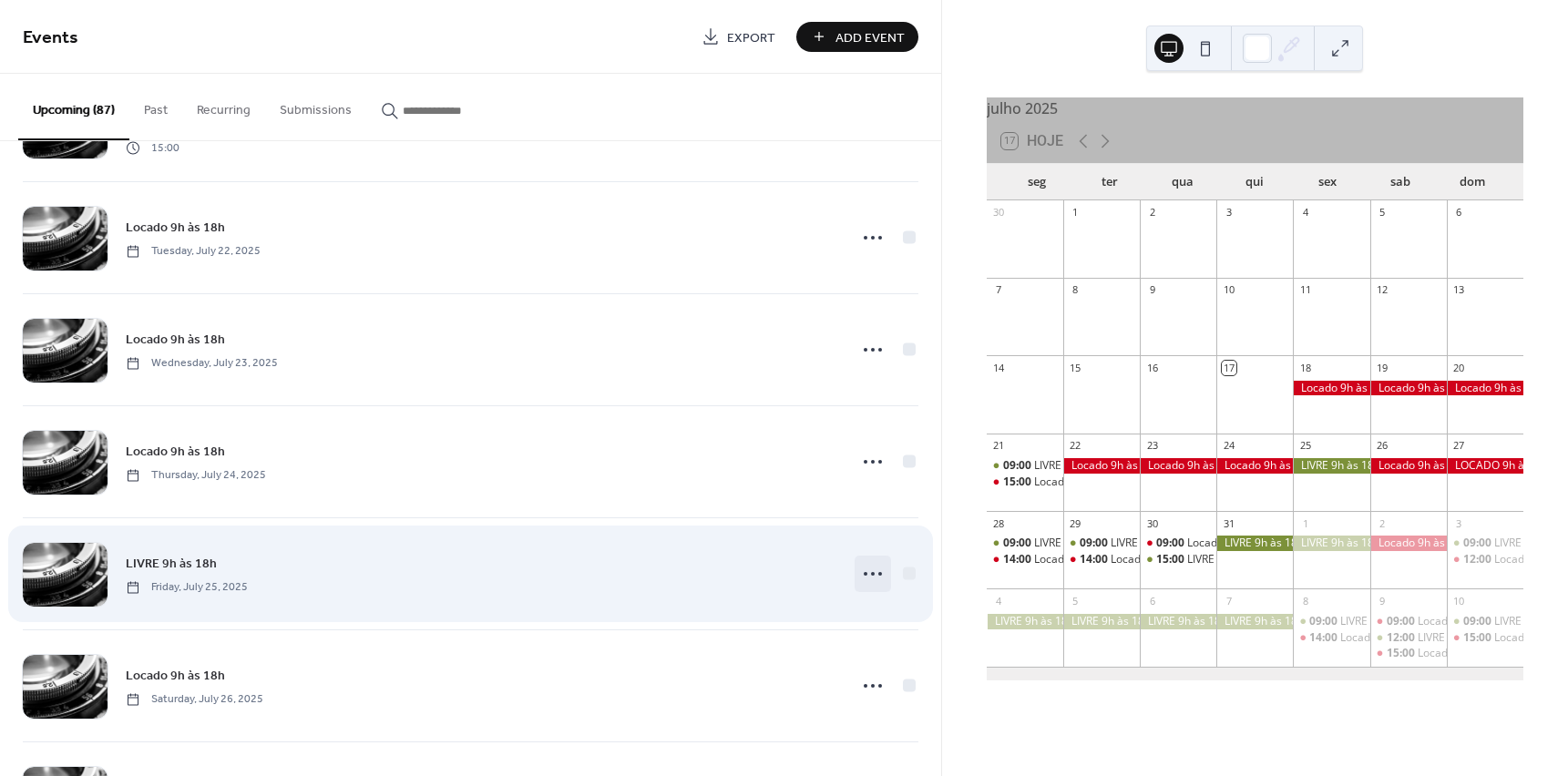 click 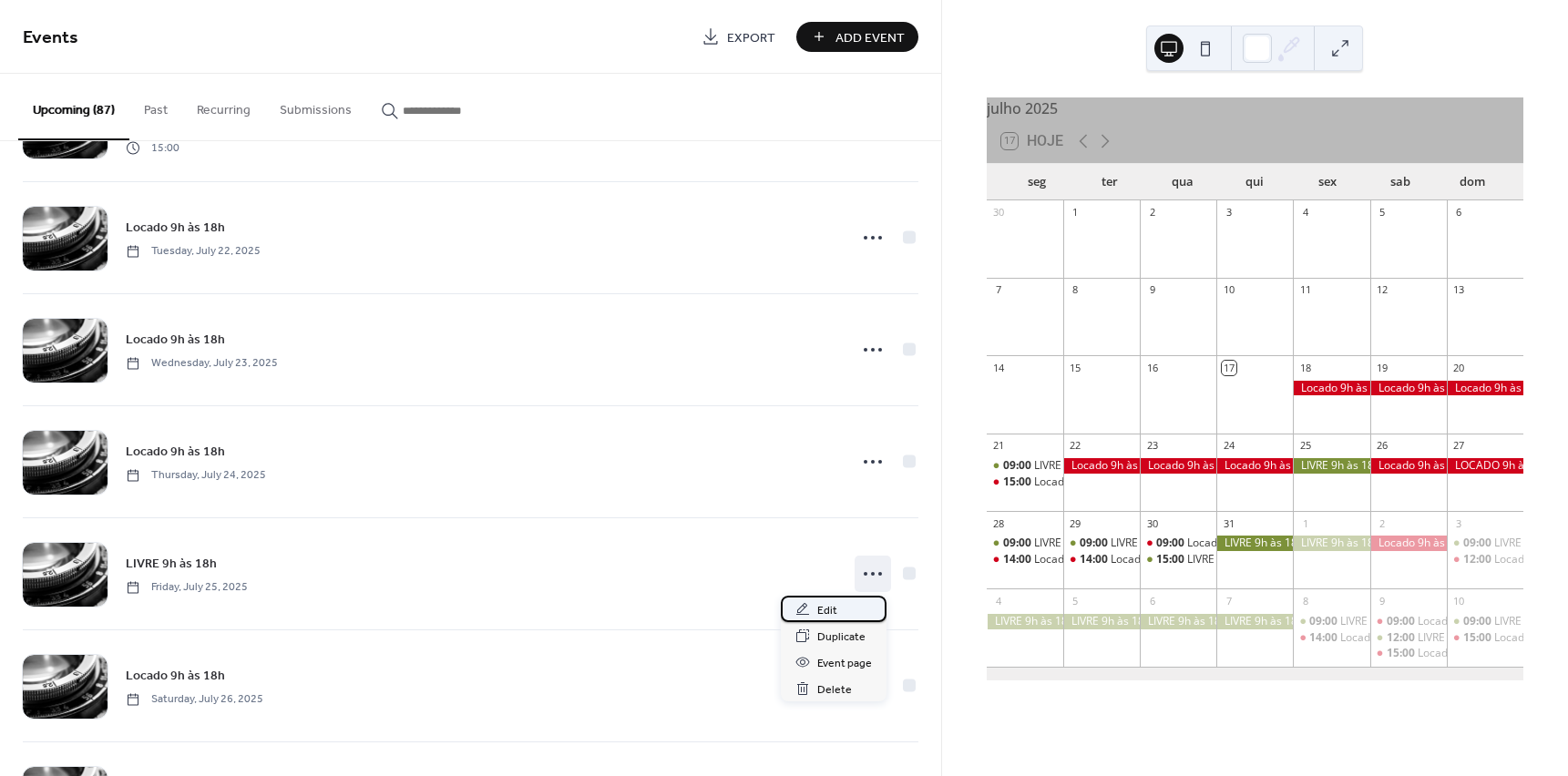 click on "Edit" at bounding box center (827, 610) 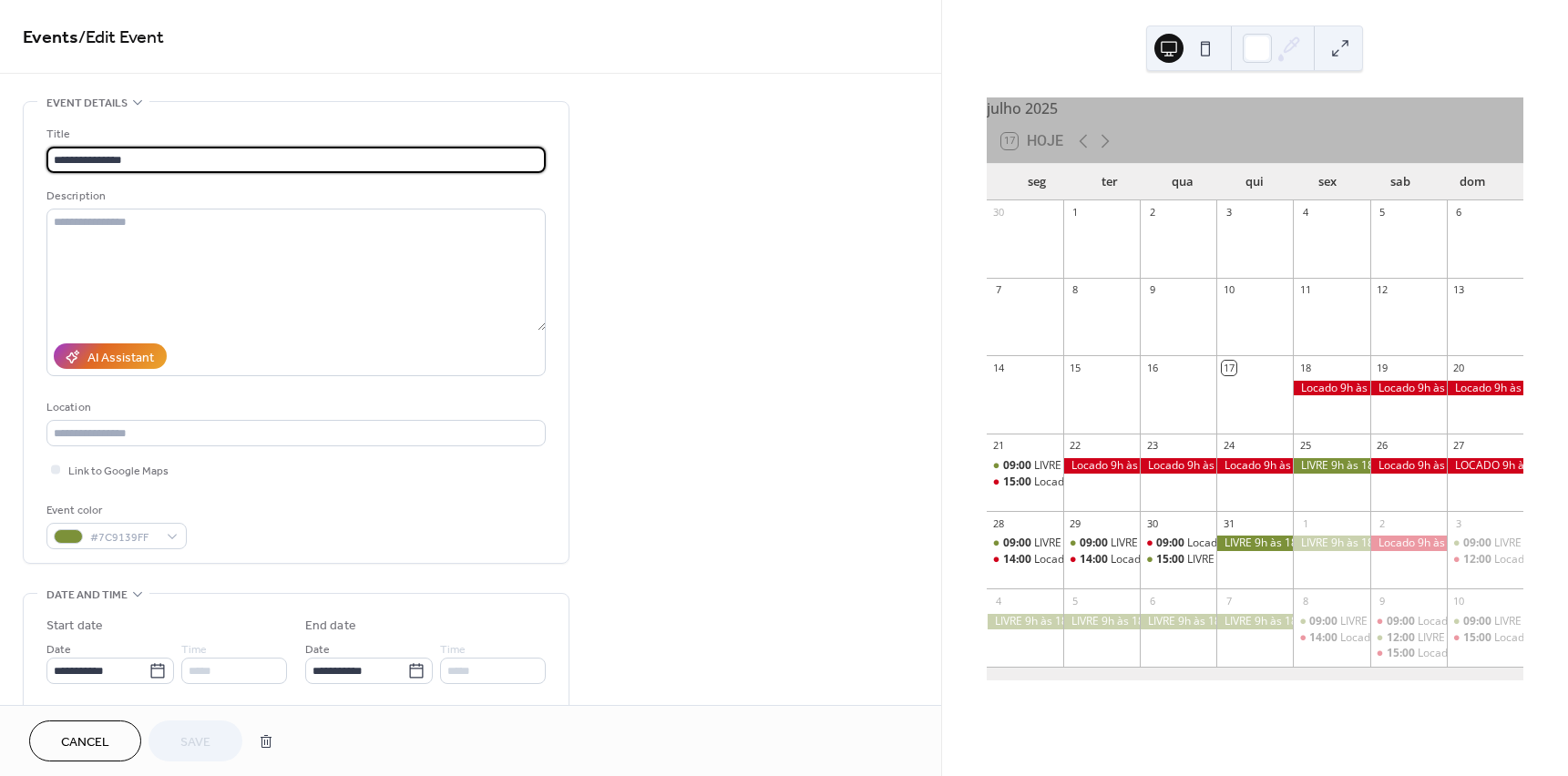 drag, startPoint x: 87, startPoint y: 158, endPoint x: 210, endPoint y: 158, distance: 123 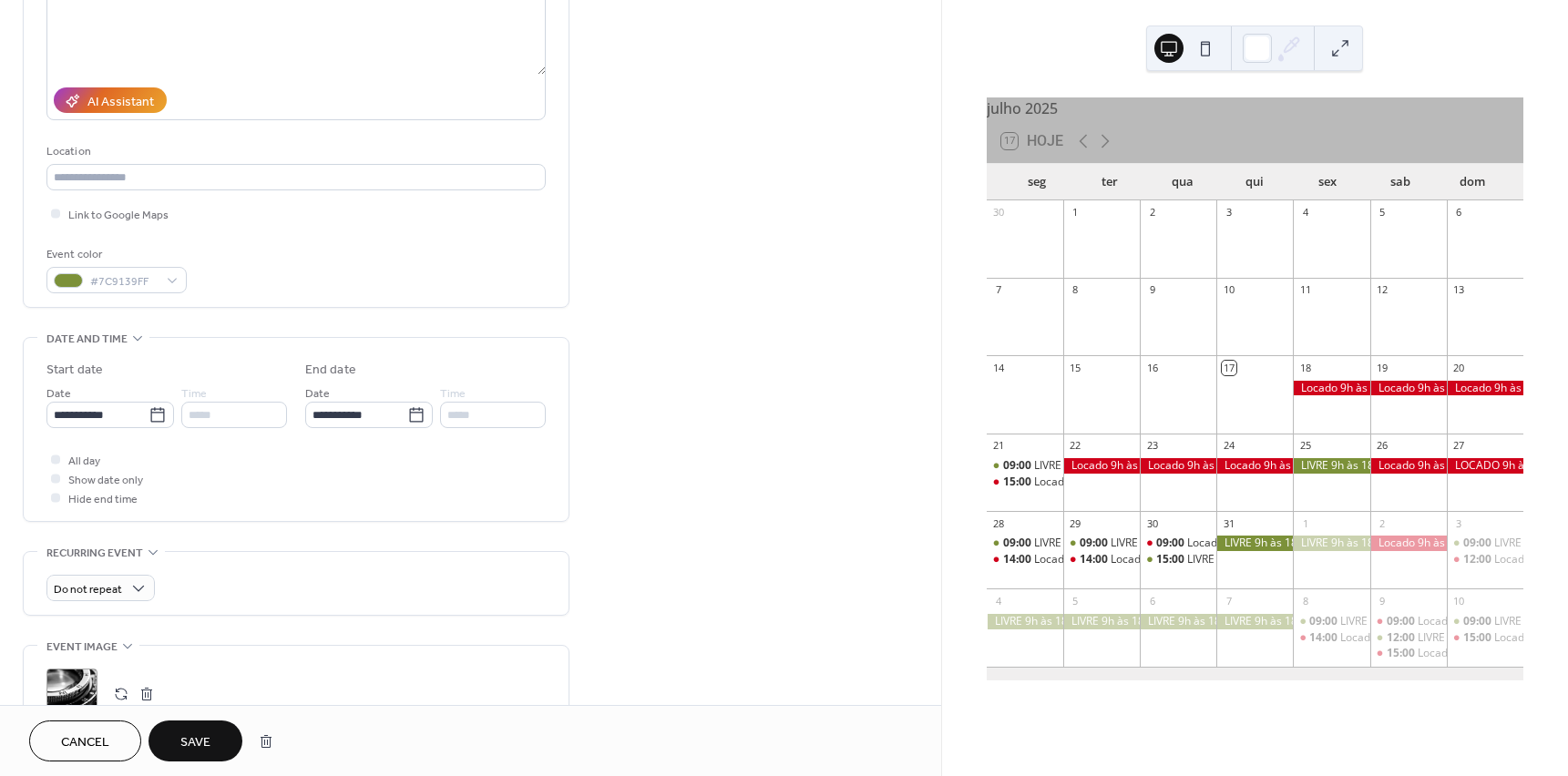 scroll, scrollTop: 273, scrollLeft: 0, axis: vertical 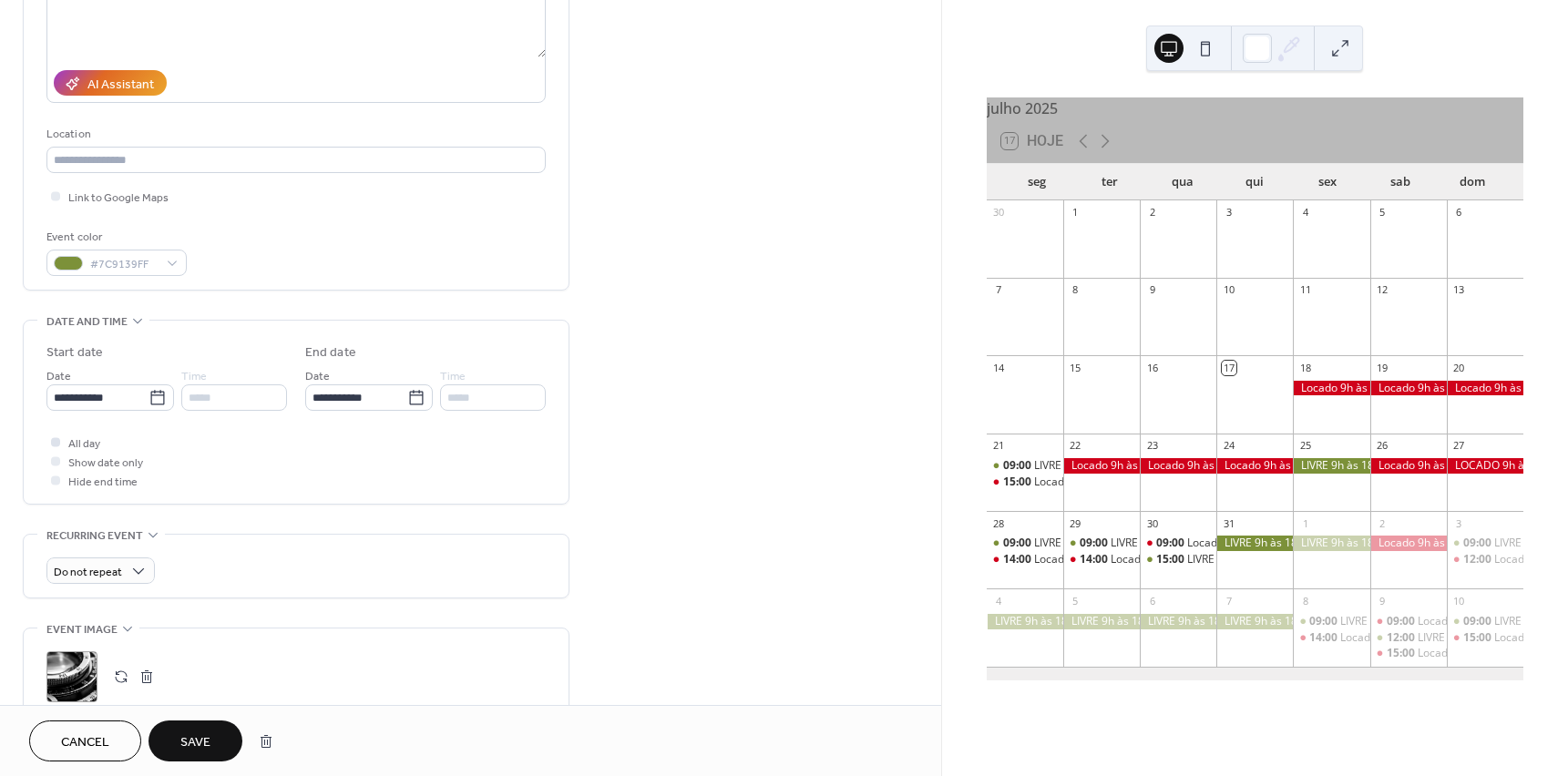 type on "**********" 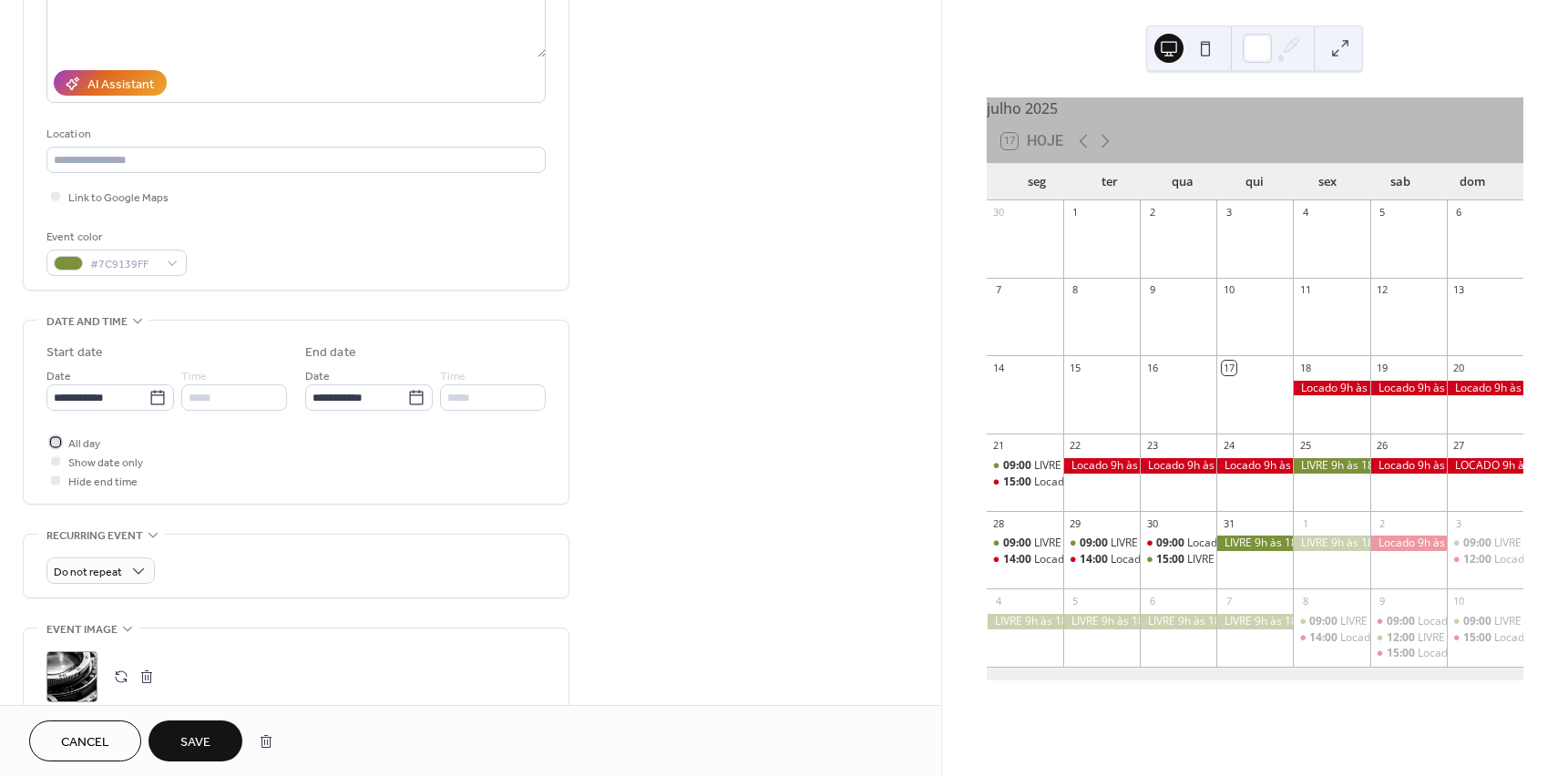 click 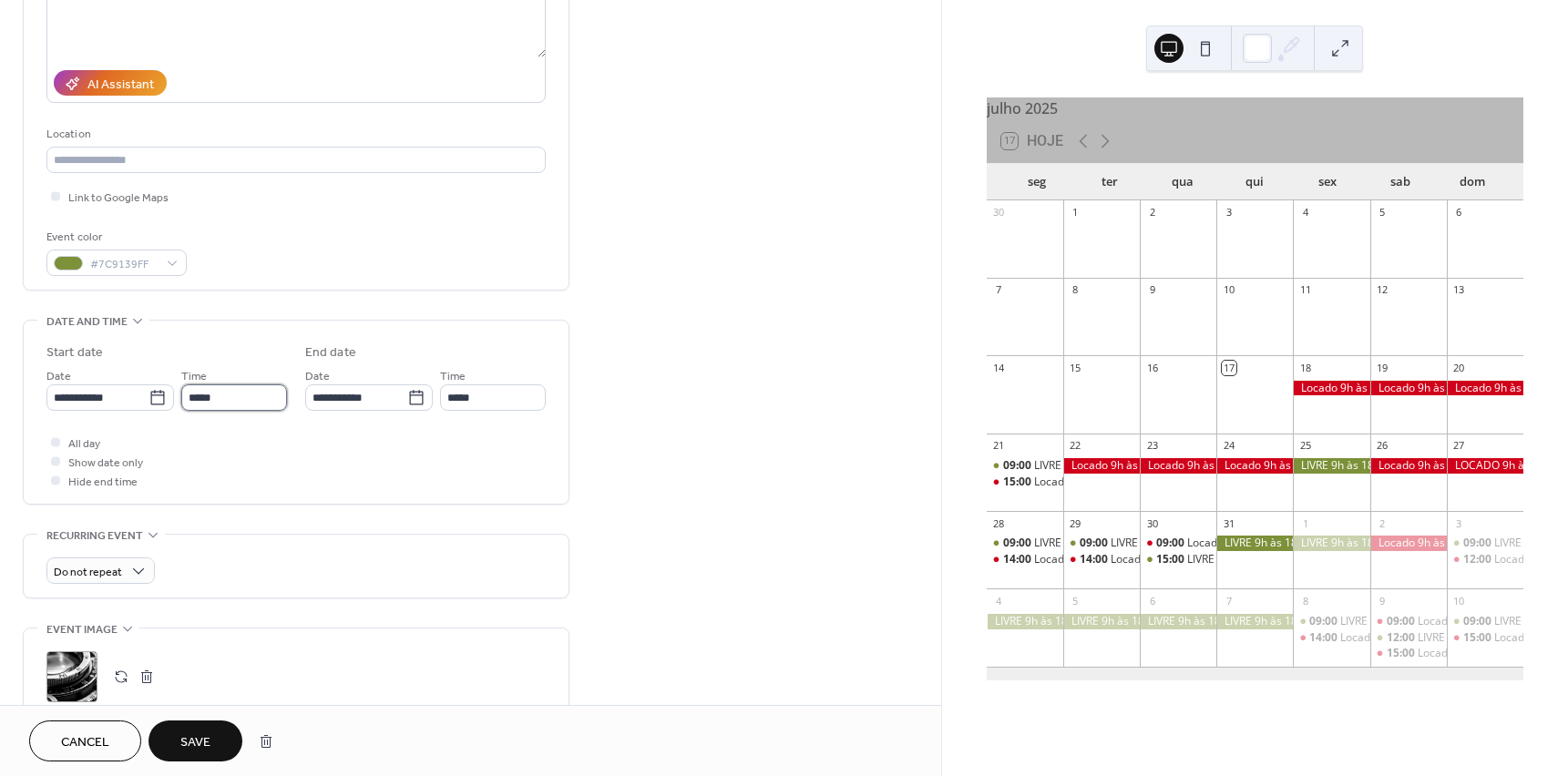 click on "*****" at bounding box center [234, 397] 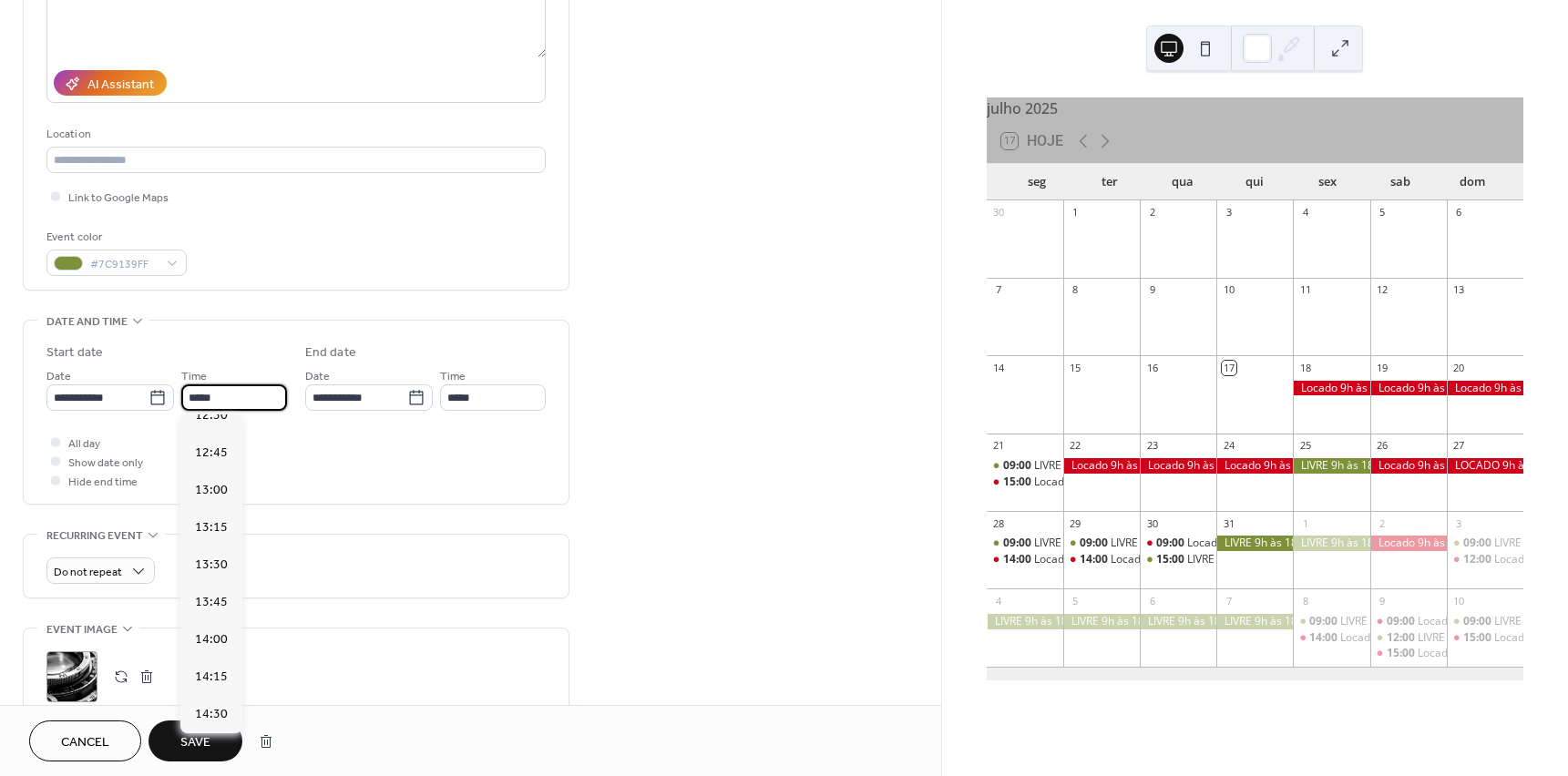 scroll, scrollTop: 1913, scrollLeft: 0, axis: vertical 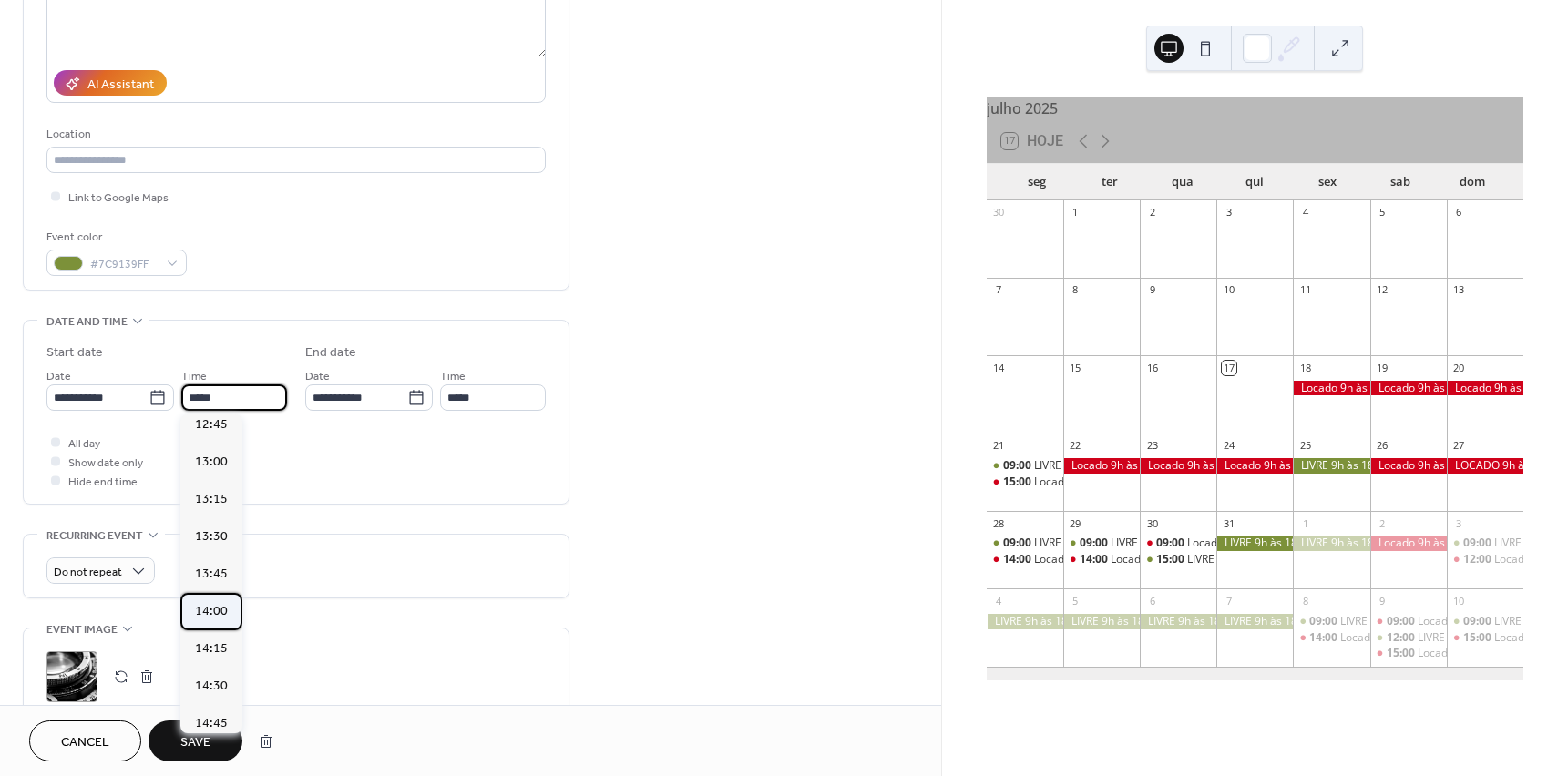 click on "14:00" at bounding box center (211, 611) 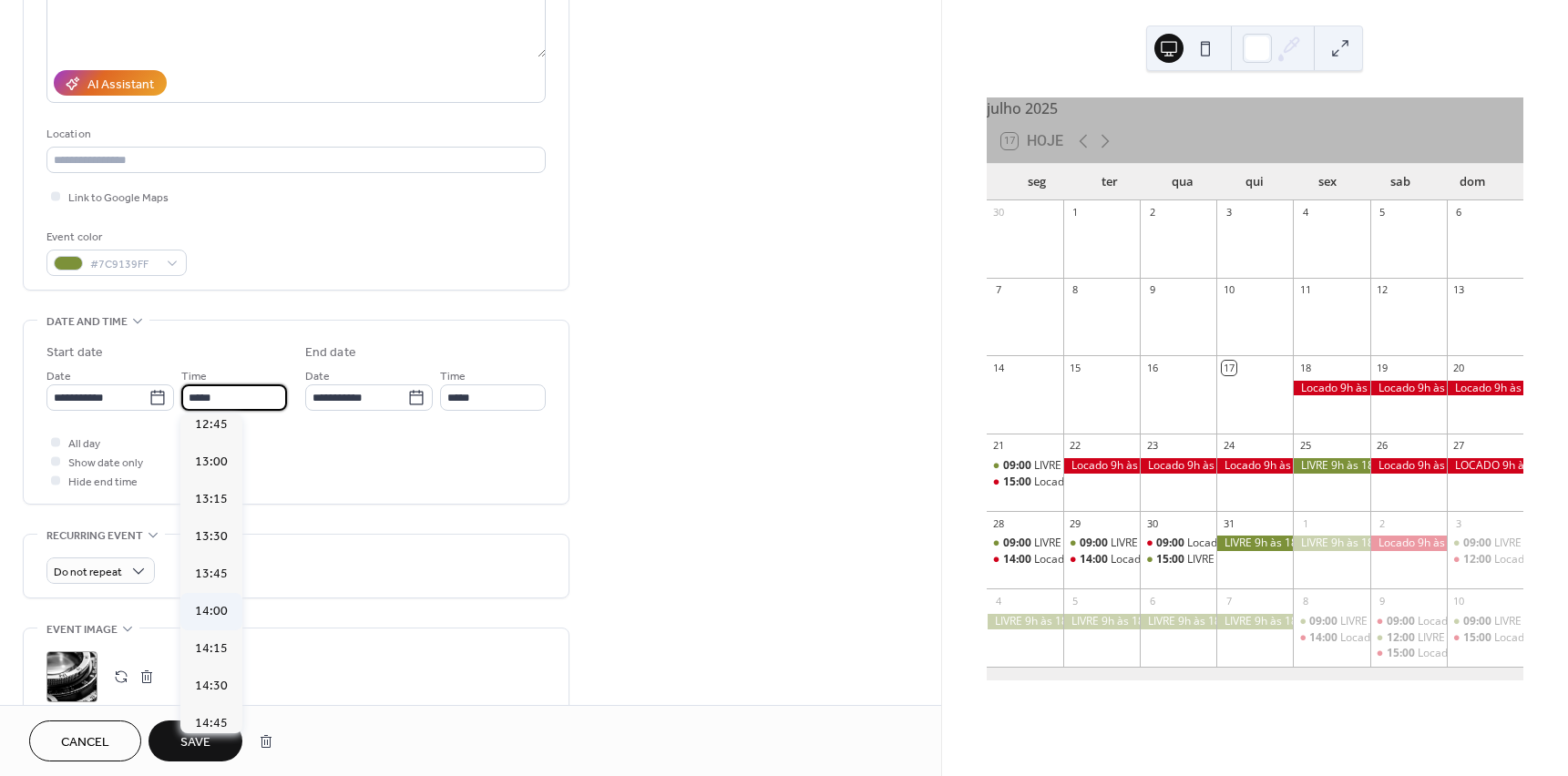 type on "*****" 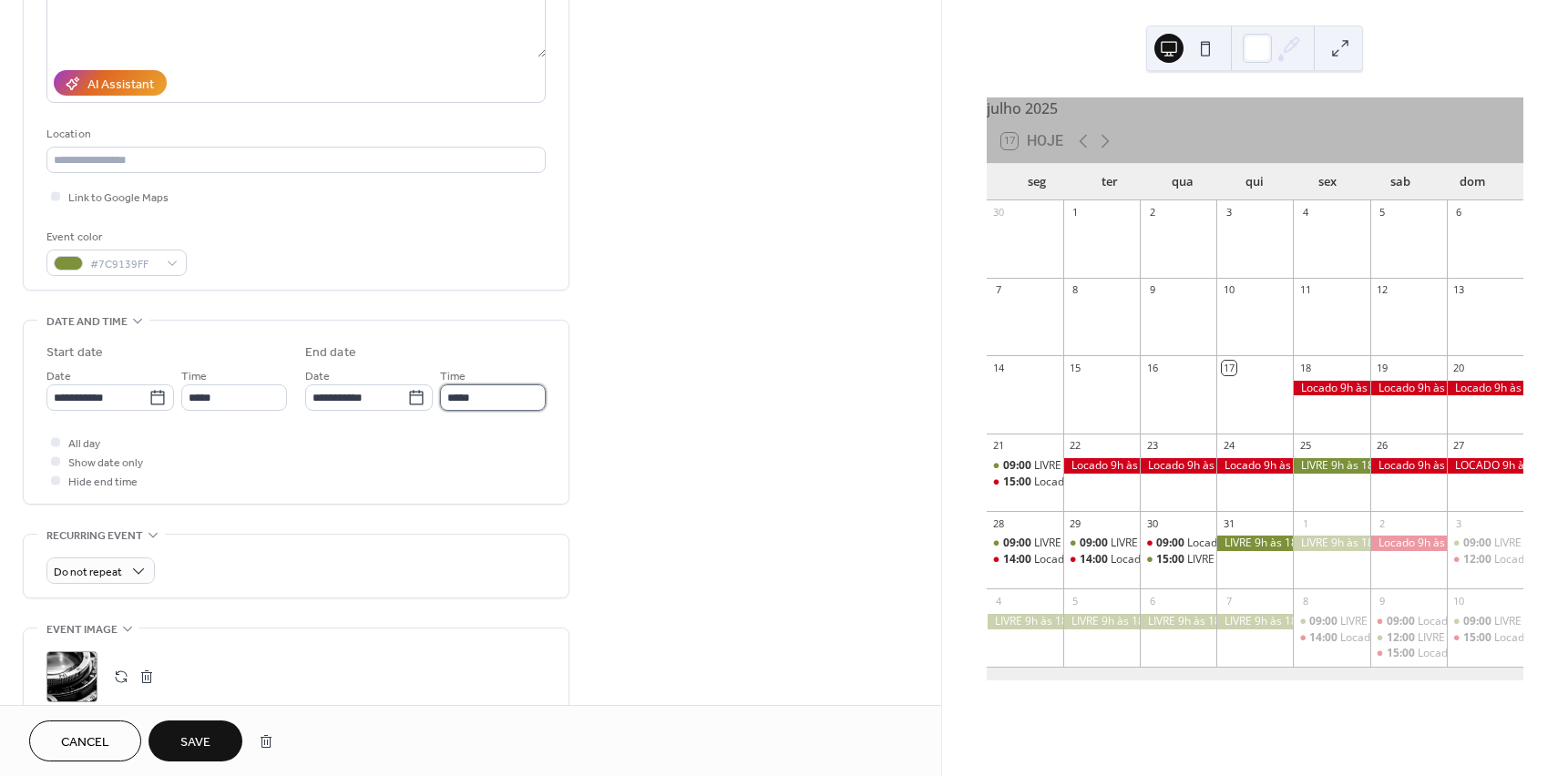 click on "*****" at bounding box center (493, 397) 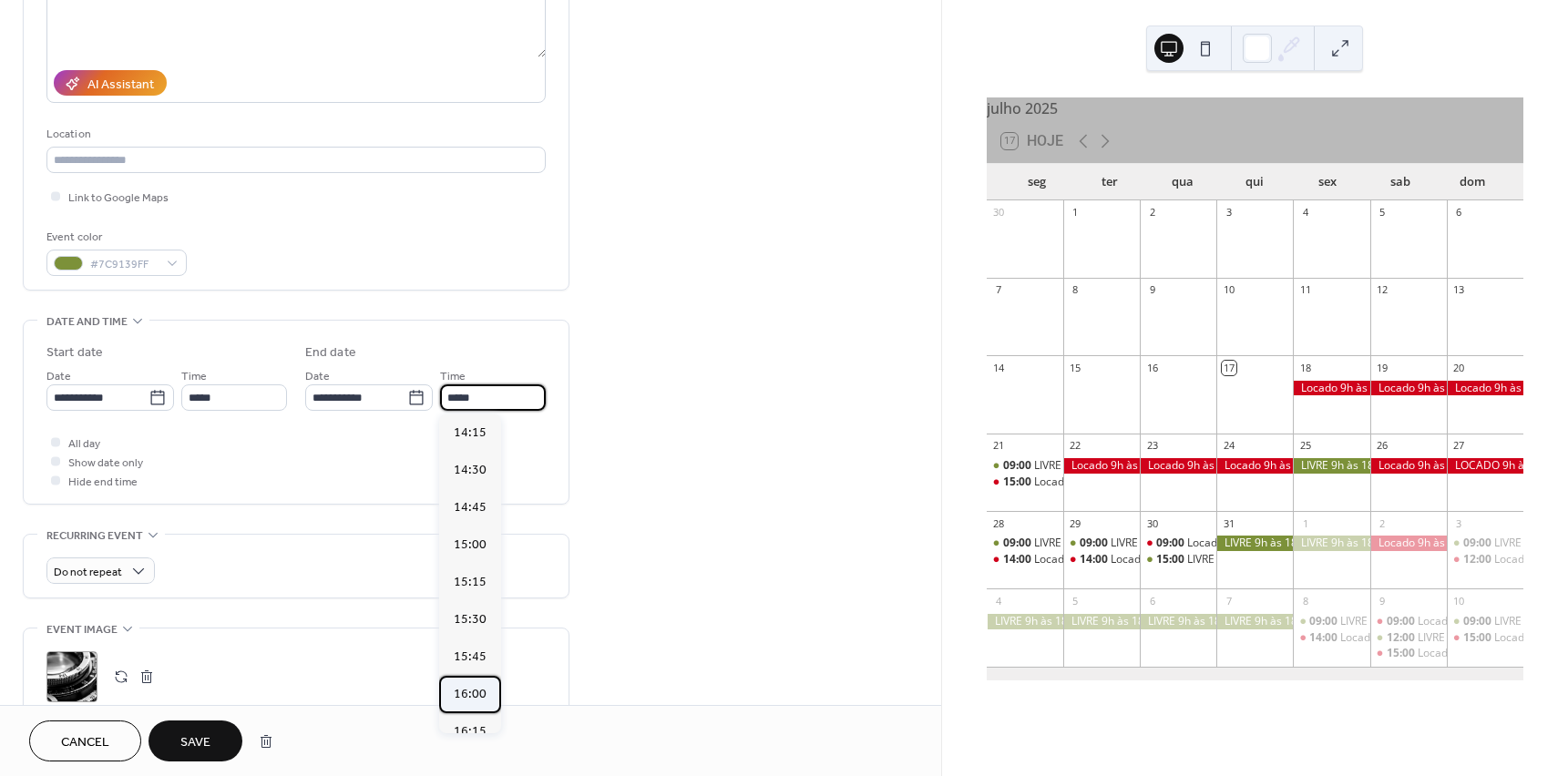 click on "16:00" at bounding box center (470, 694) 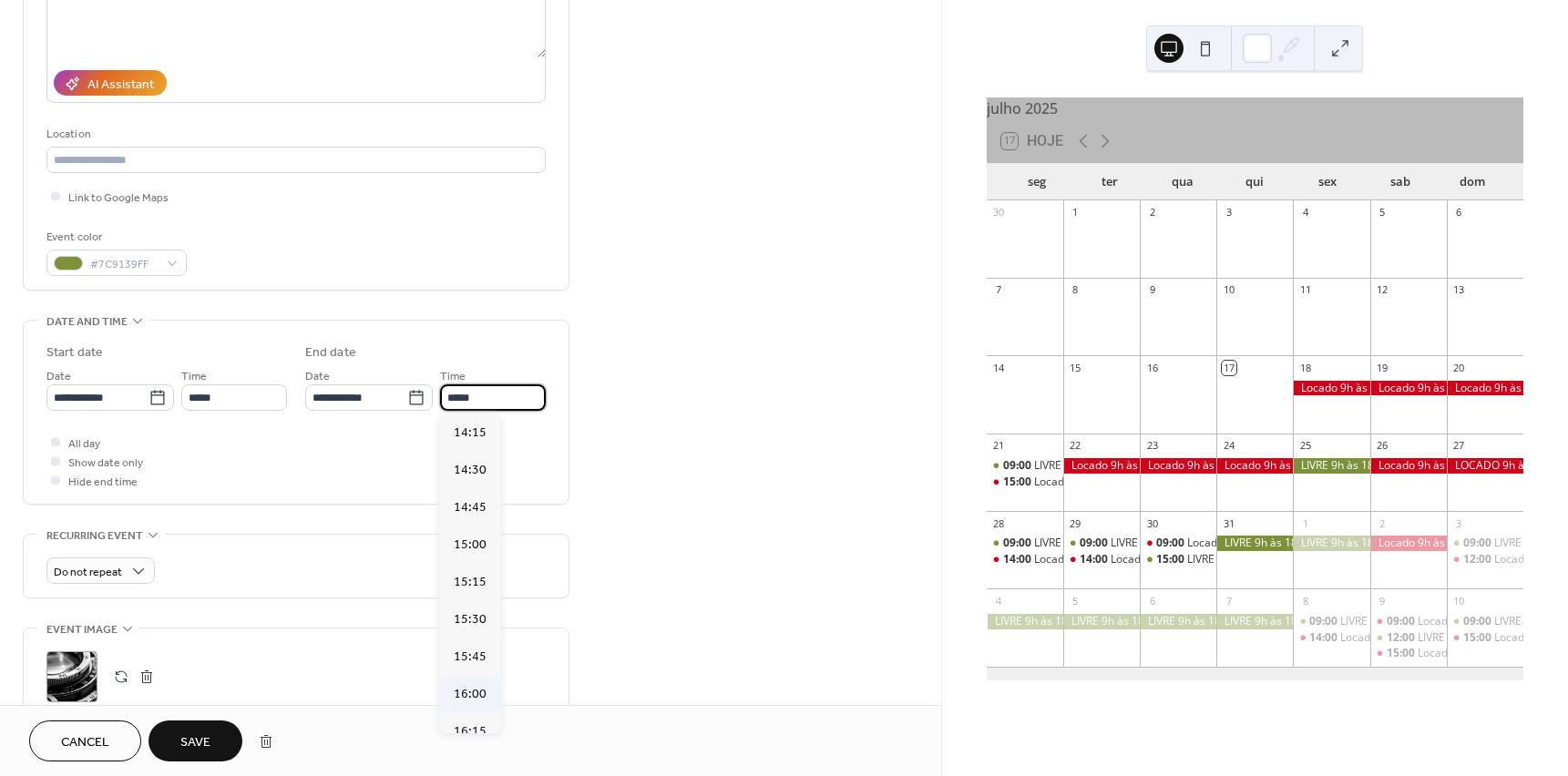 type on "*****" 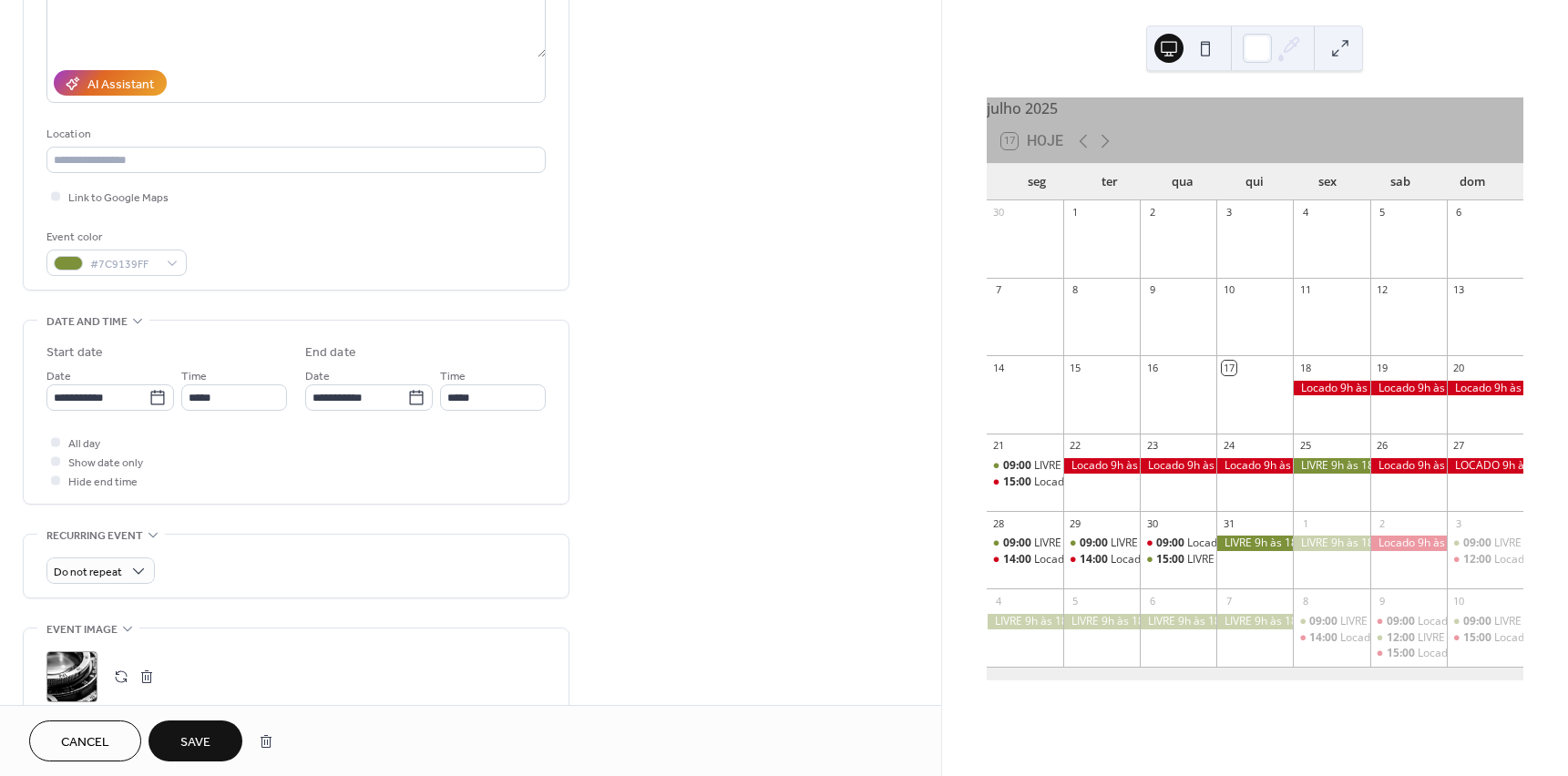 click on "Save" at bounding box center (195, 742) 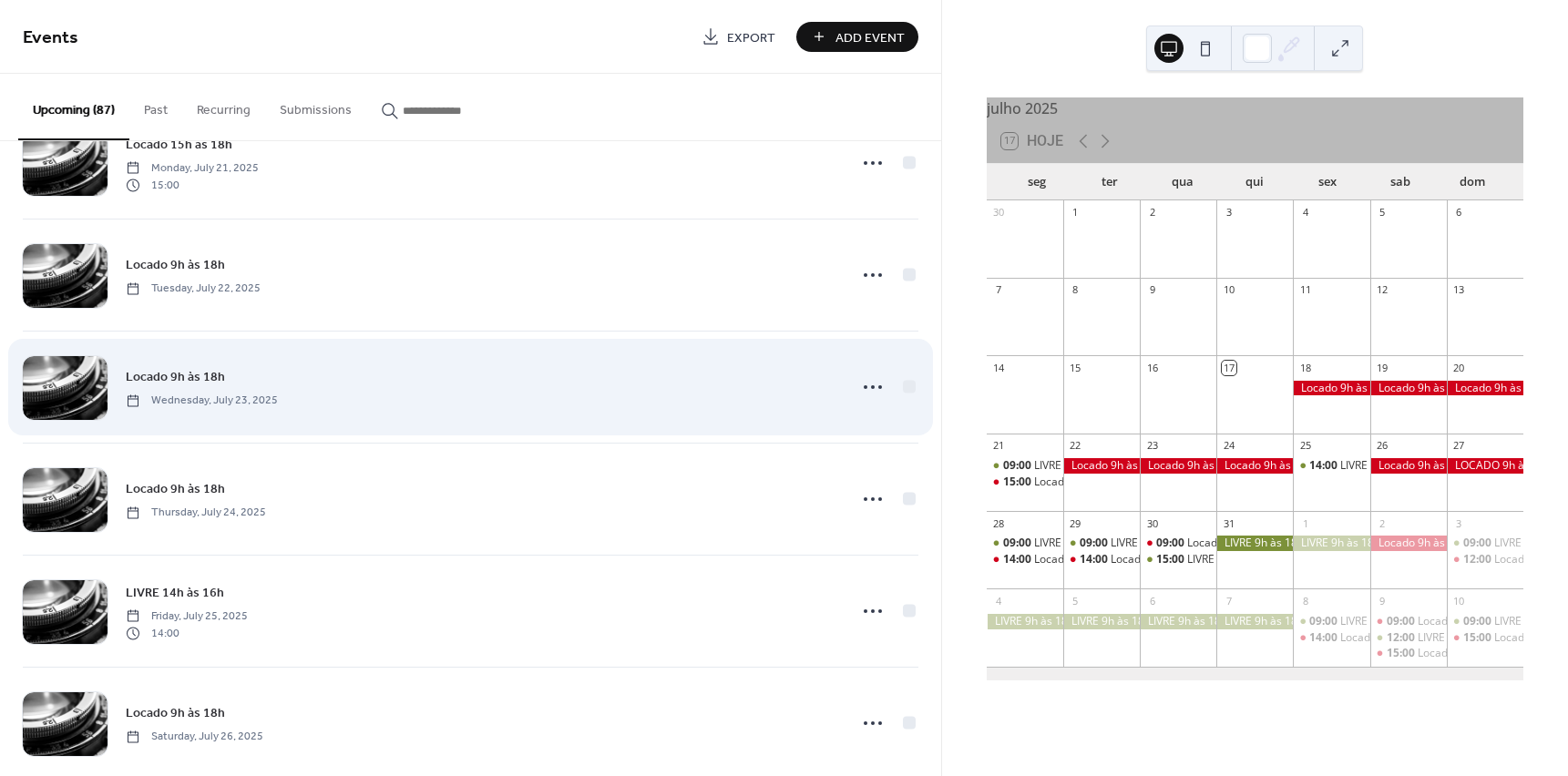 scroll, scrollTop: 638, scrollLeft: 0, axis: vertical 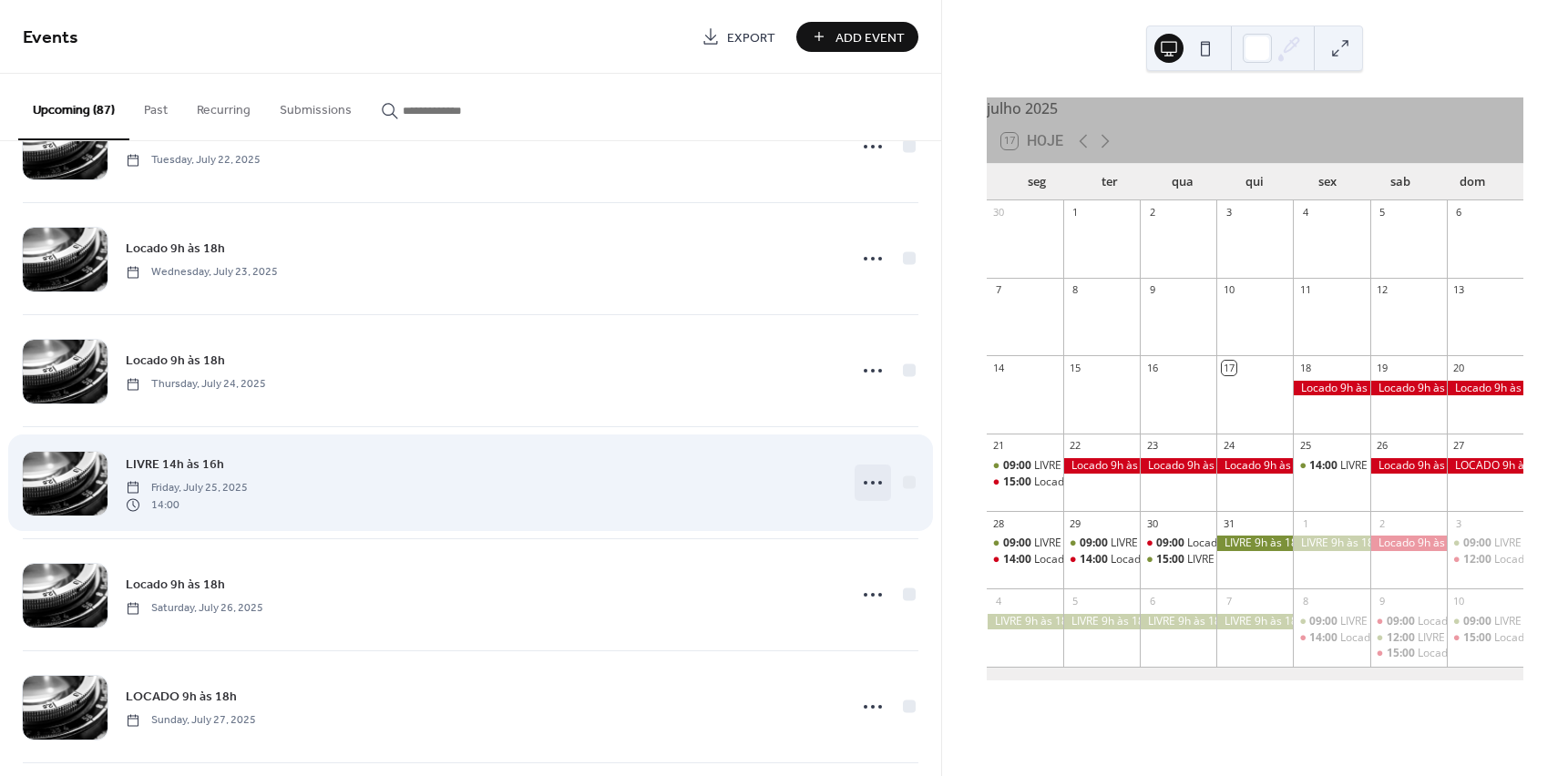 click 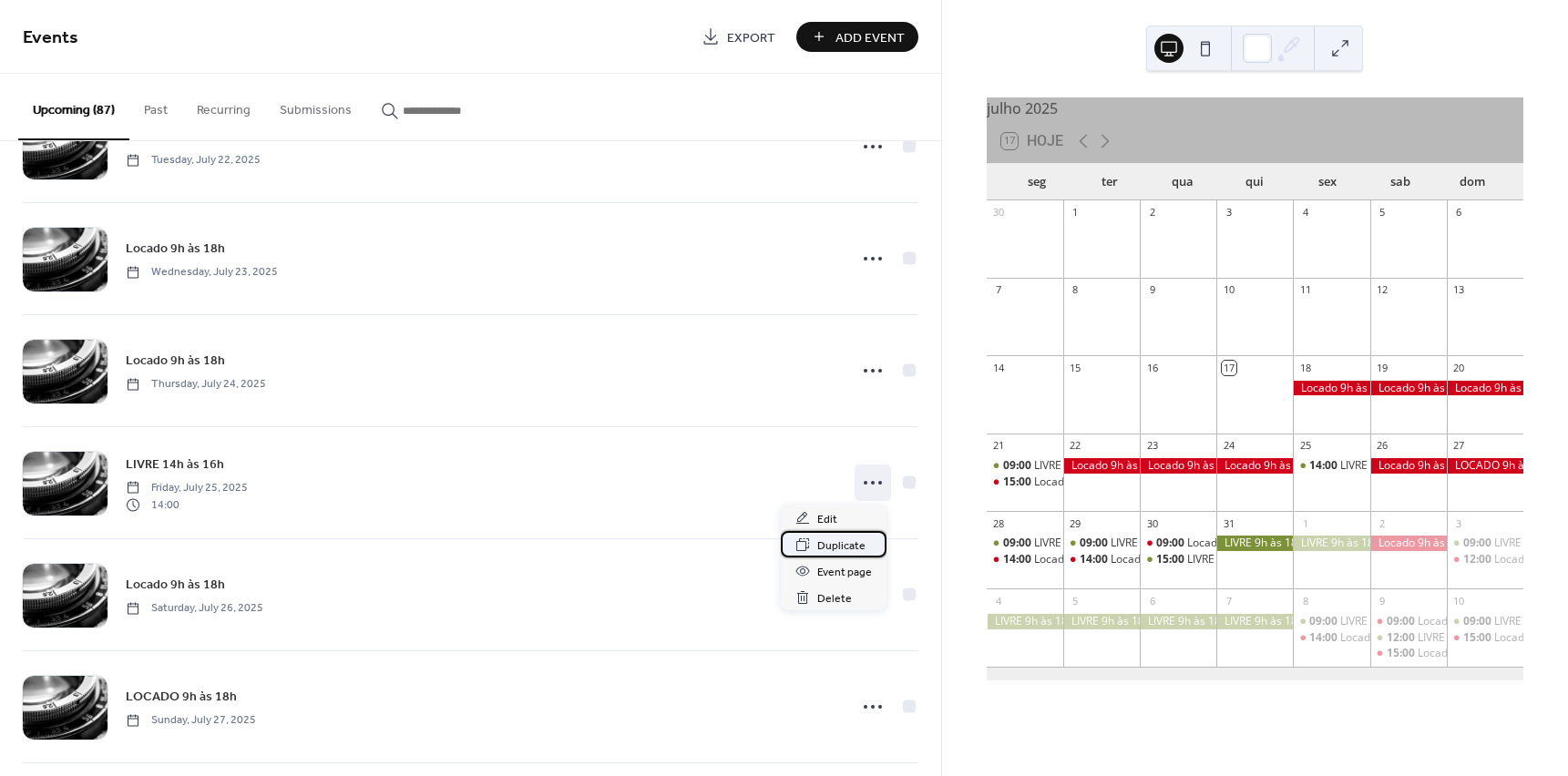 click on "Duplicate" at bounding box center [841, 546] 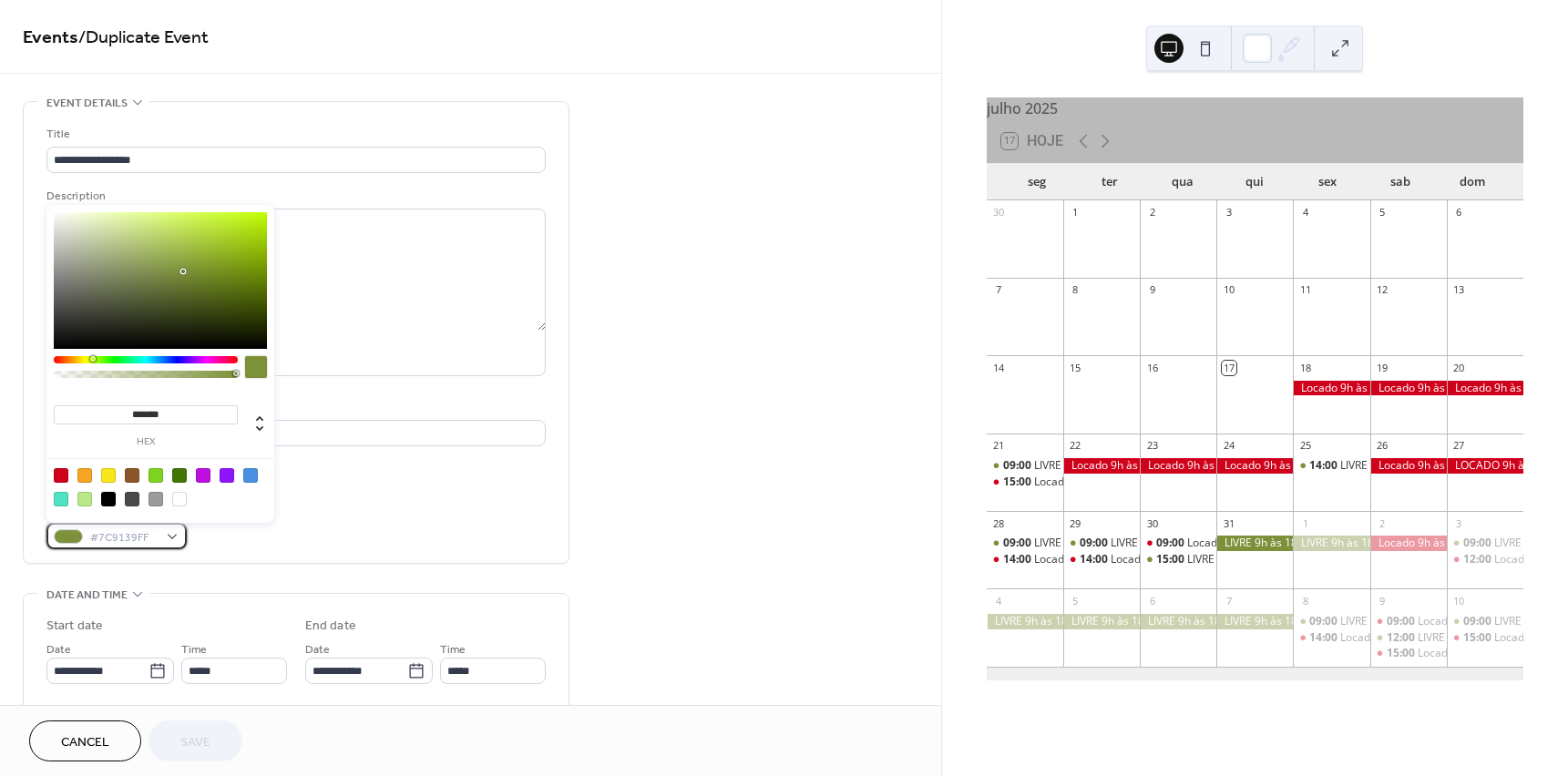 click on "#7C9139FF" at bounding box center [117, 536] 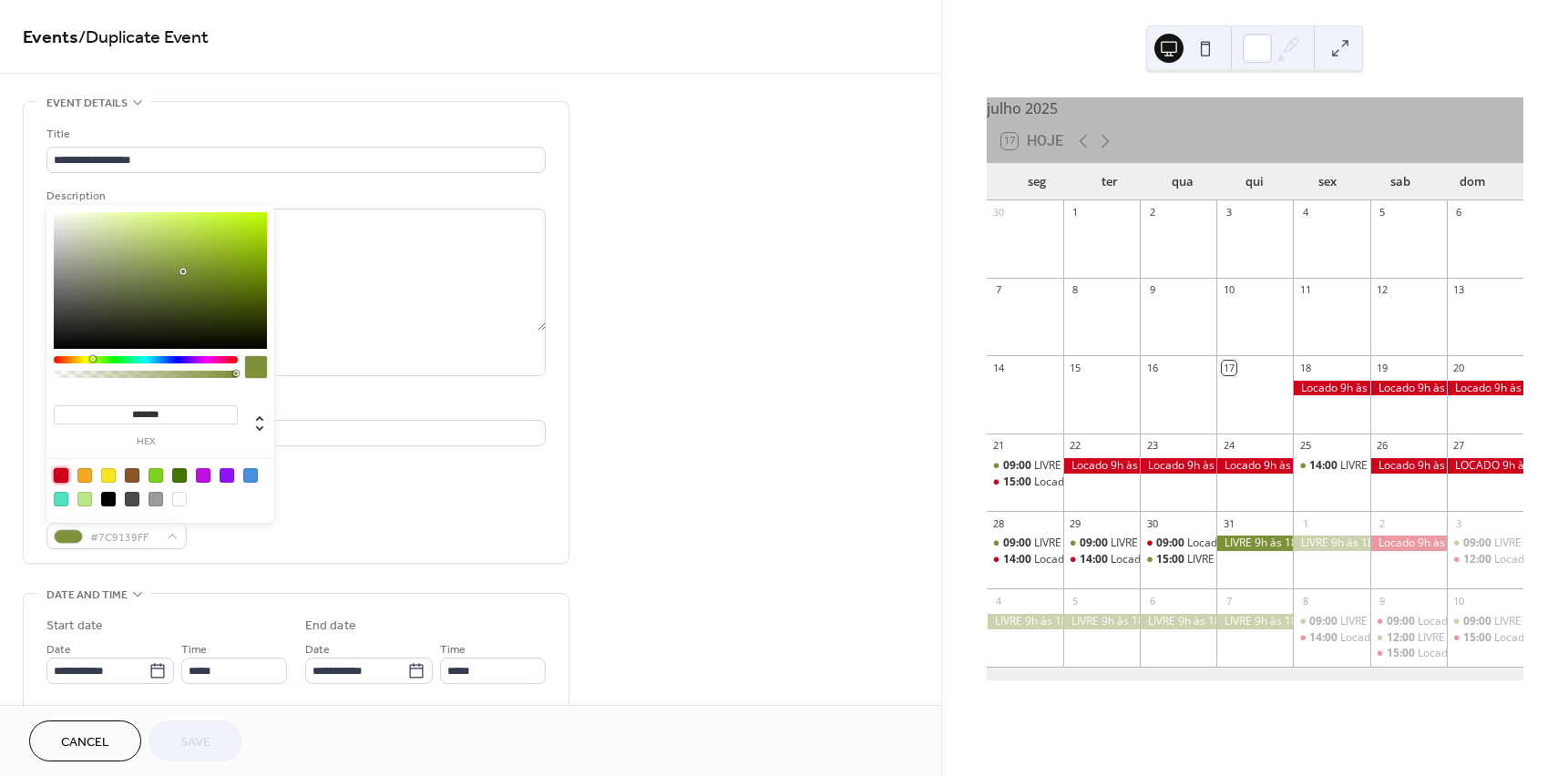 click at bounding box center [61, 475] 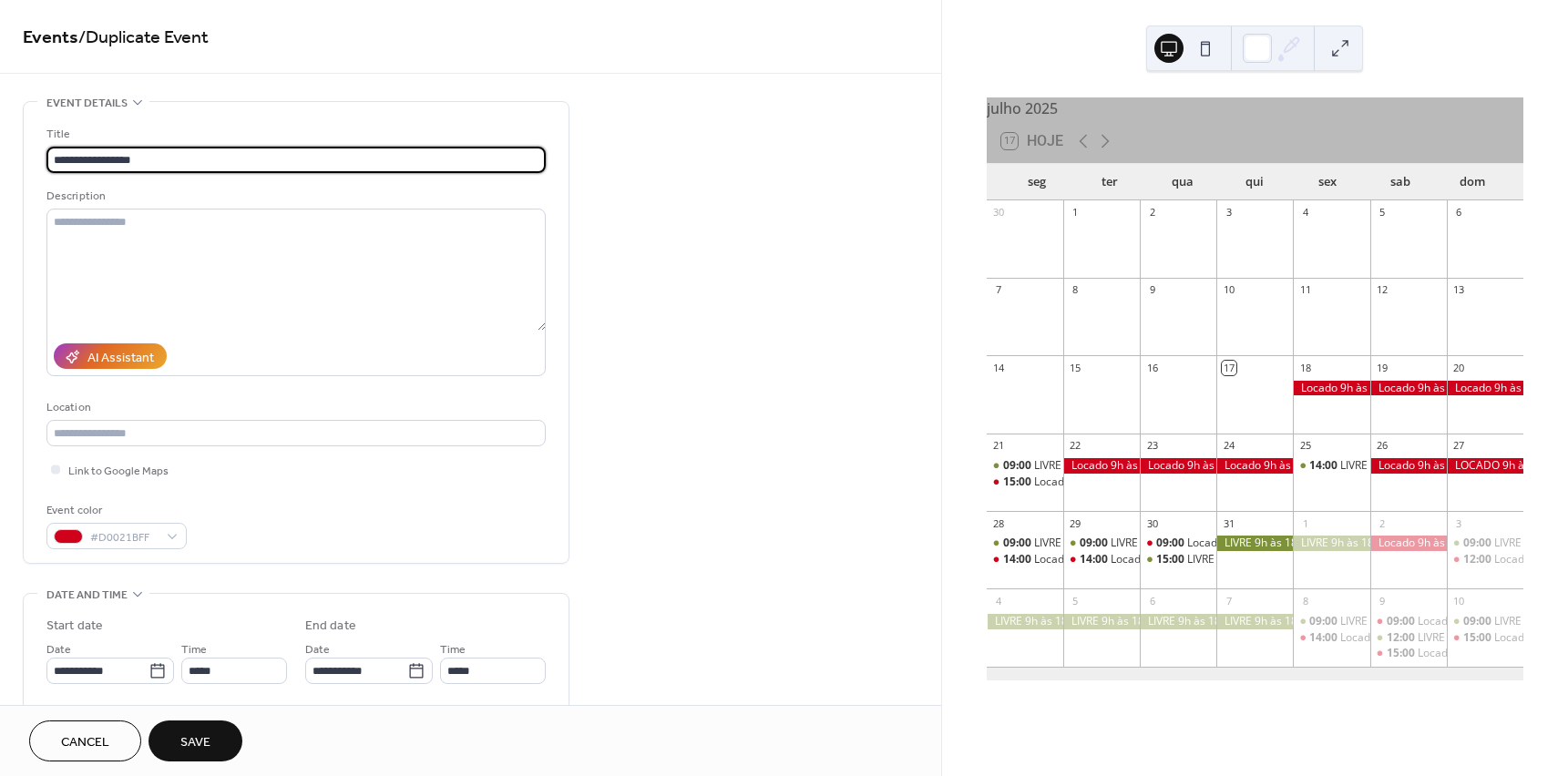 drag, startPoint x: 189, startPoint y: 162, endPoint x: -1, endPoint y: 148, distance: 190.51509 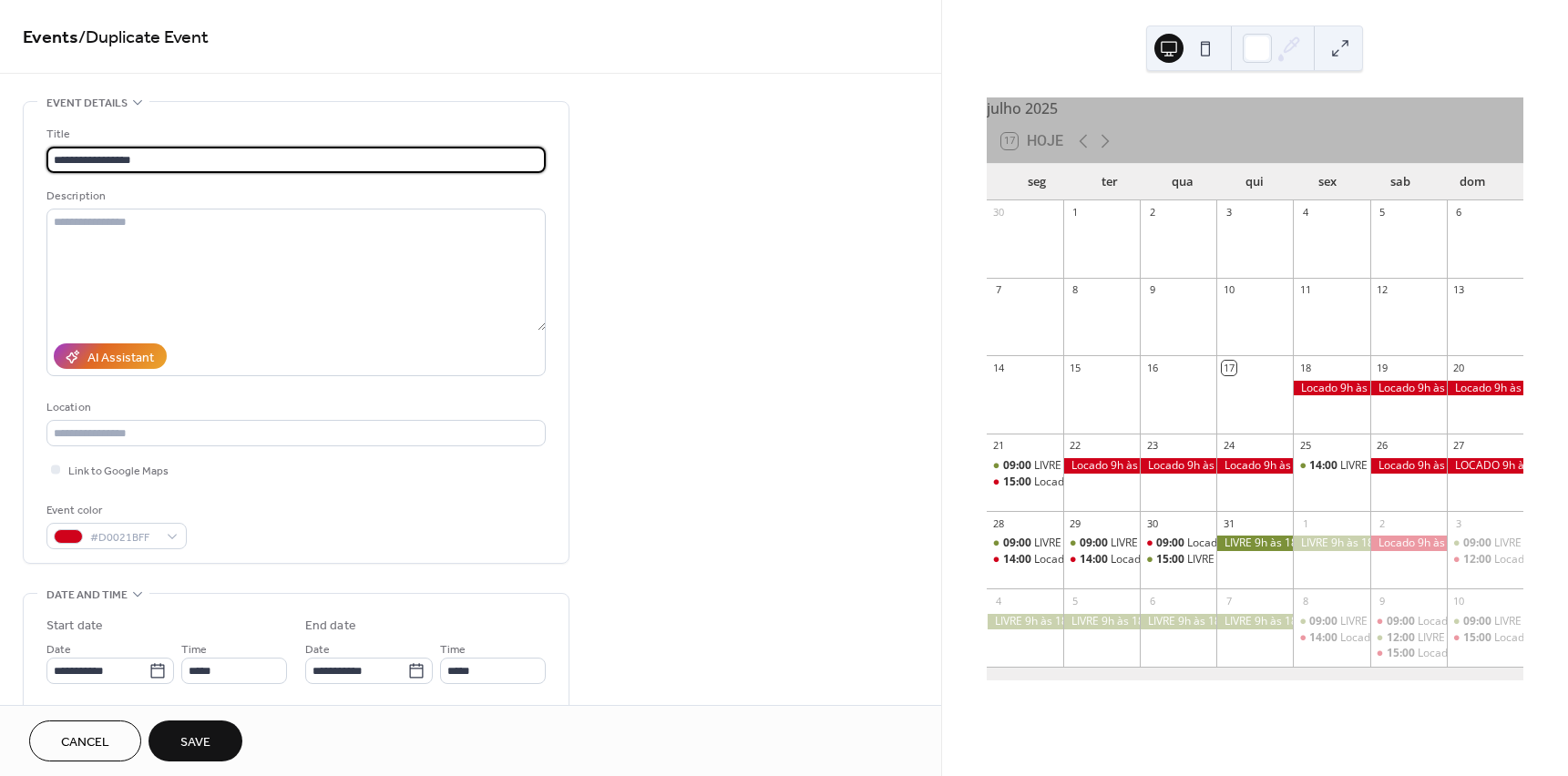 click on "**********" at bounding box center (784, 388) 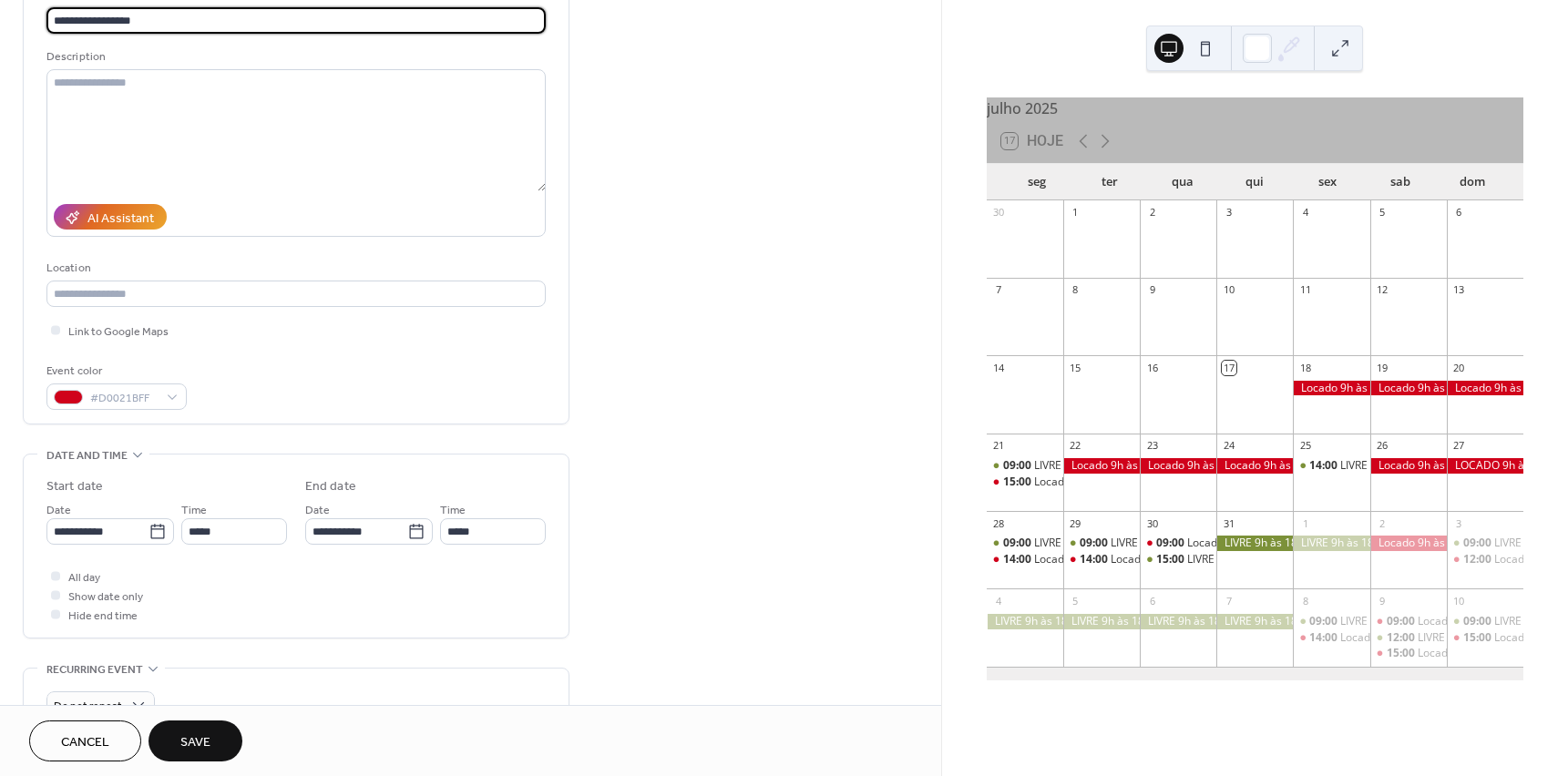scroll, scrollTop: 182, scrollLeft: 0, axis: vertical 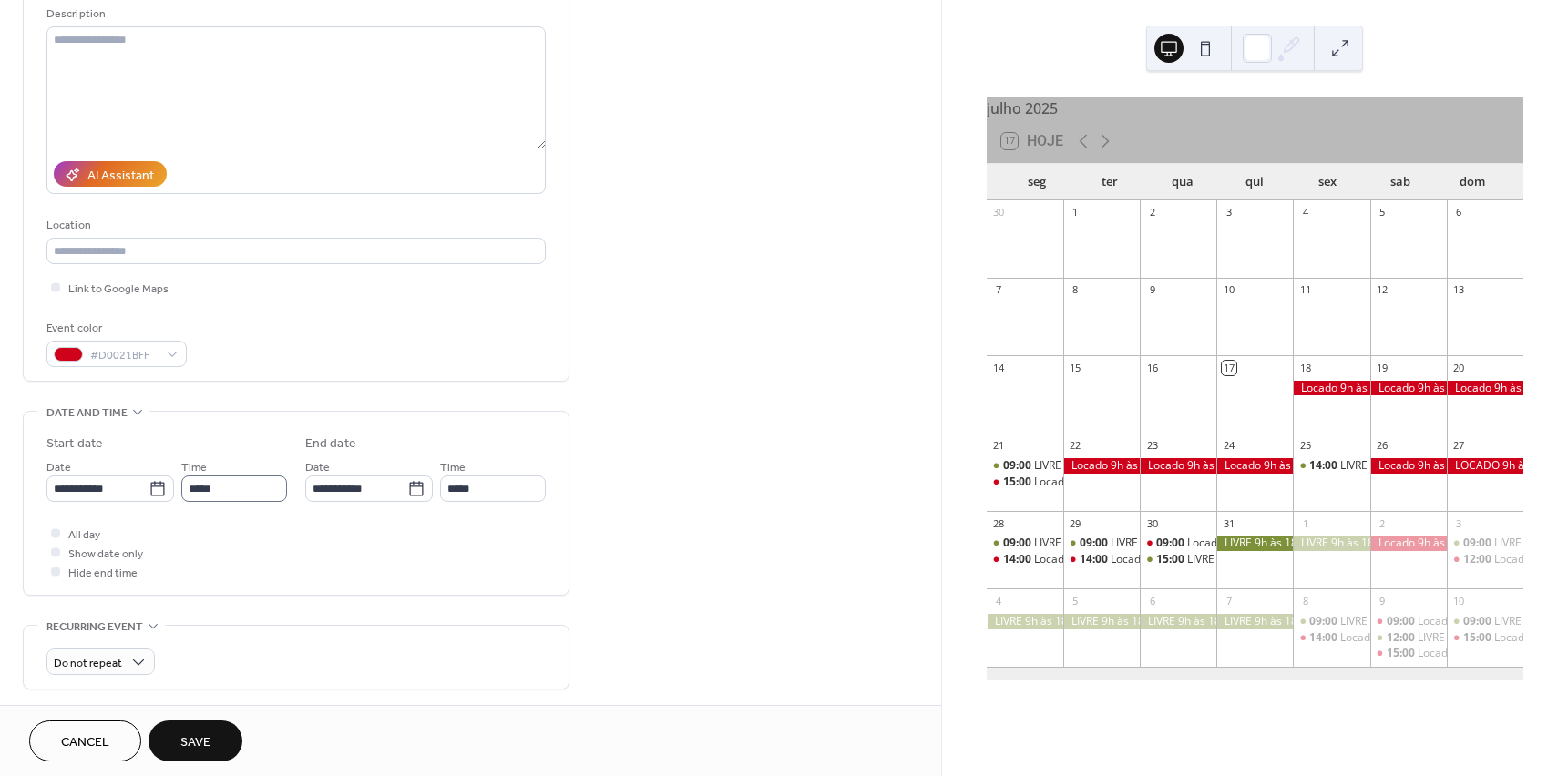 type on "**********" 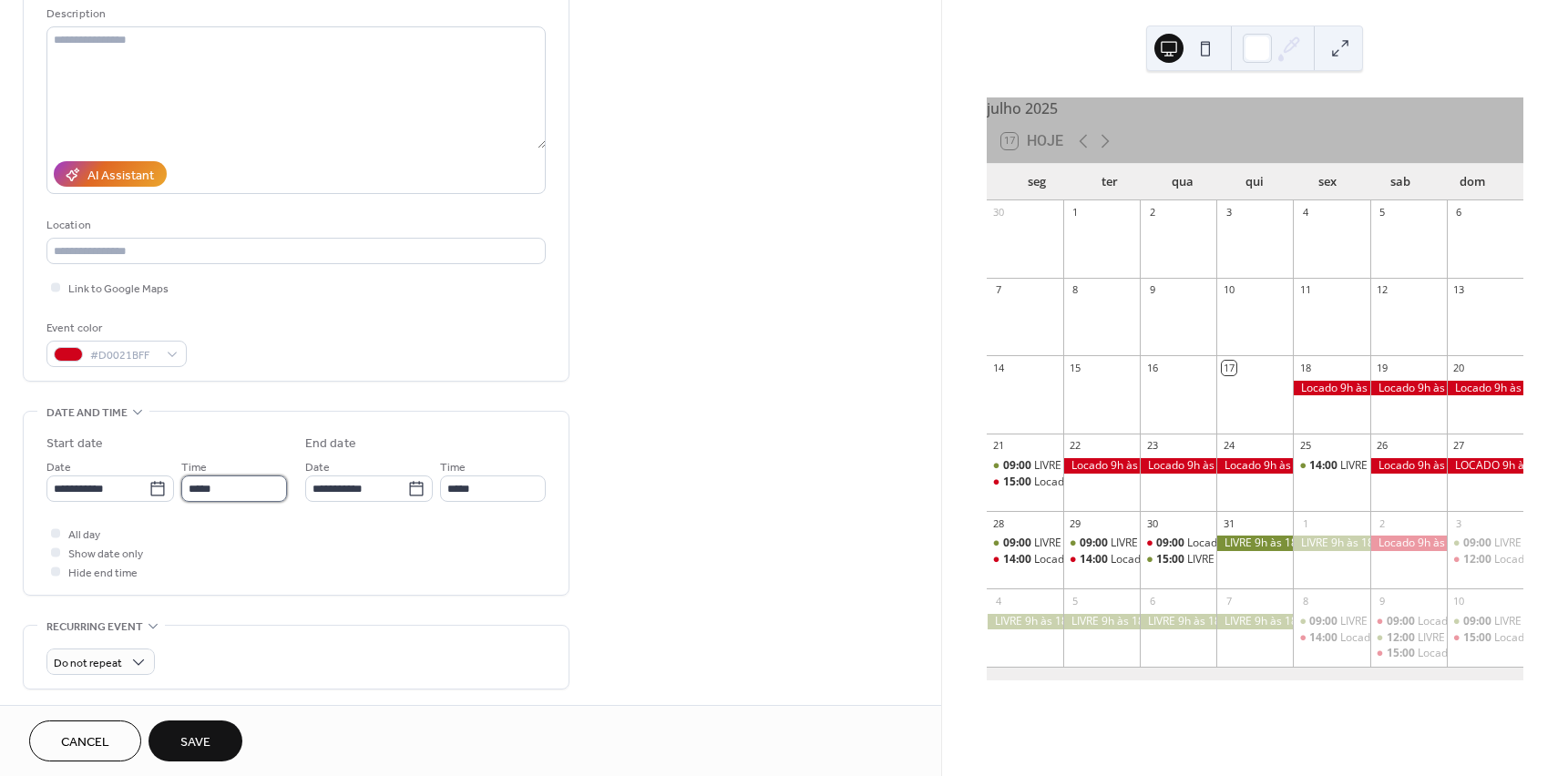 click on "*****" at bounding box center [234, 488] 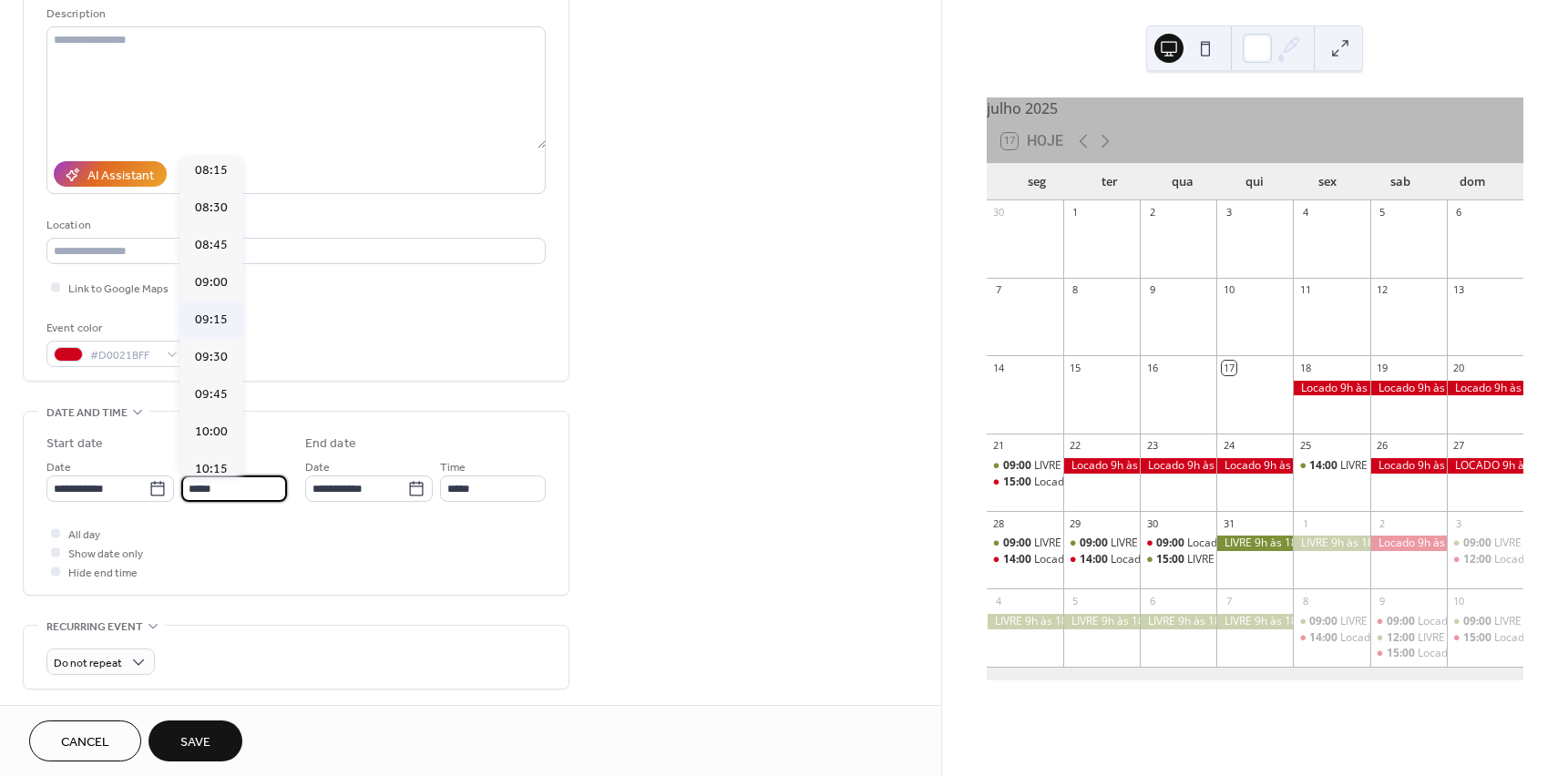 scroll, scrollTop: 1180, scrollLeft: 0, axis: vertical 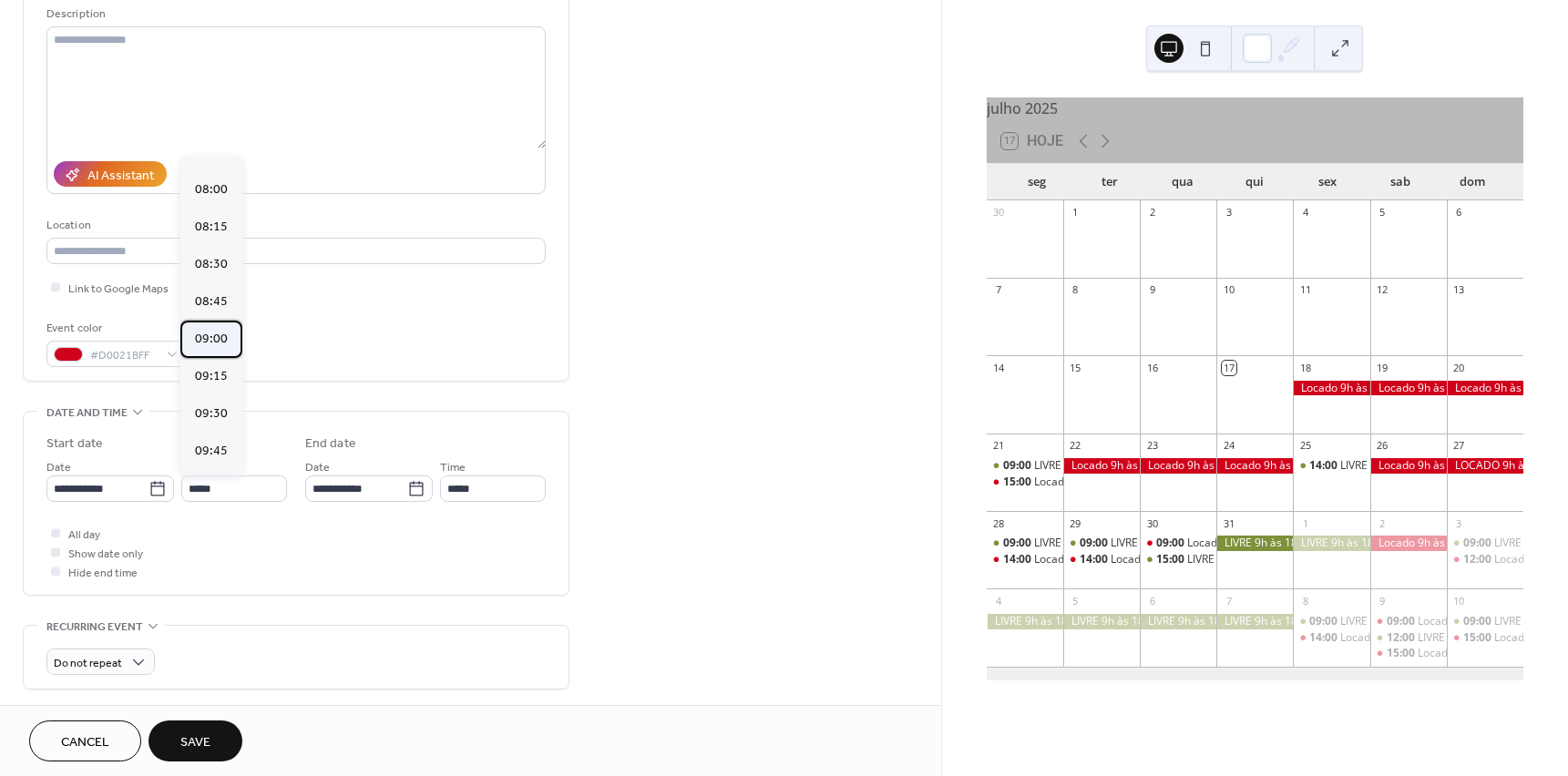 click on "09:00" at bounding box center [211, 339] 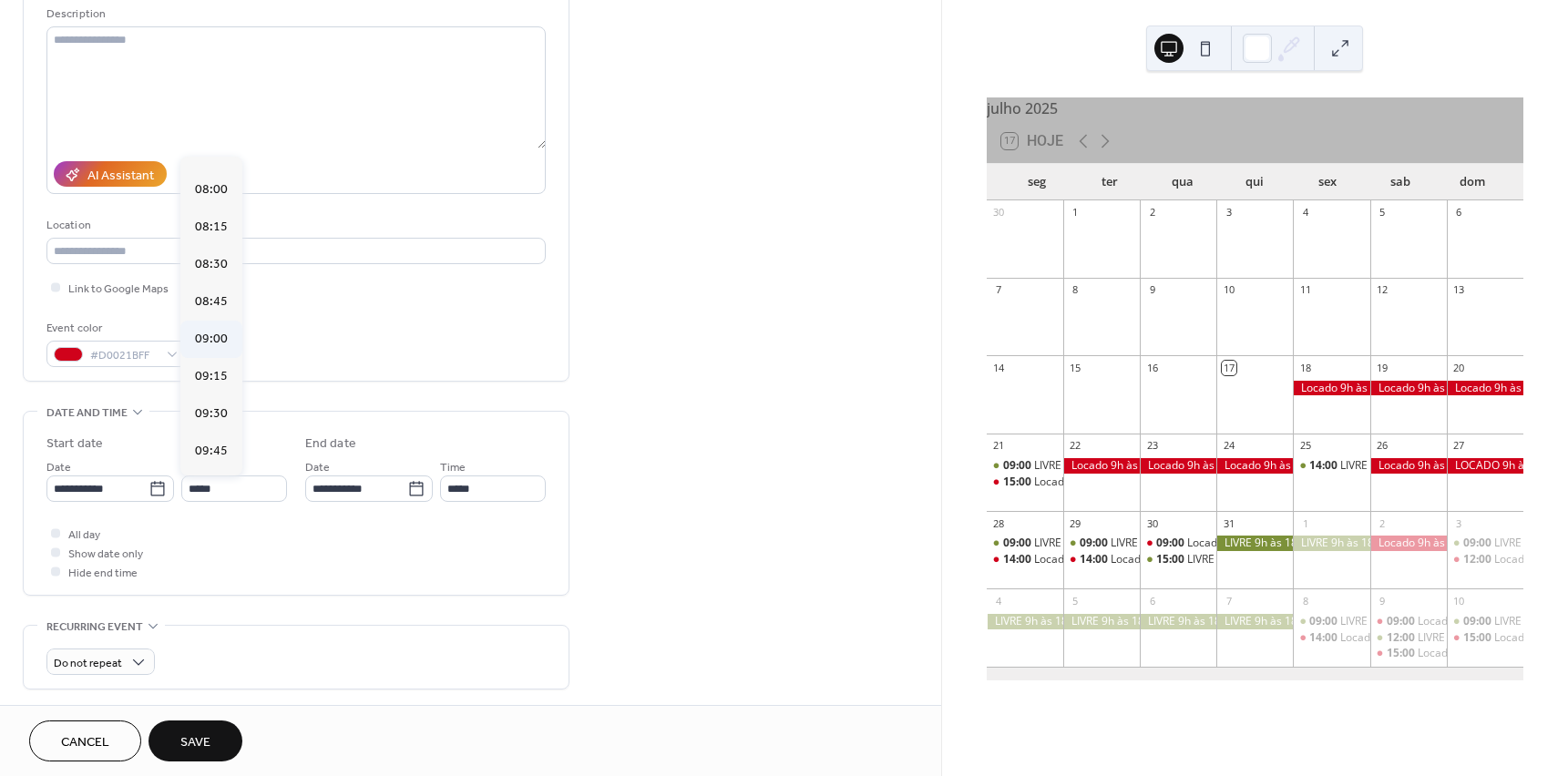 type on "*****" 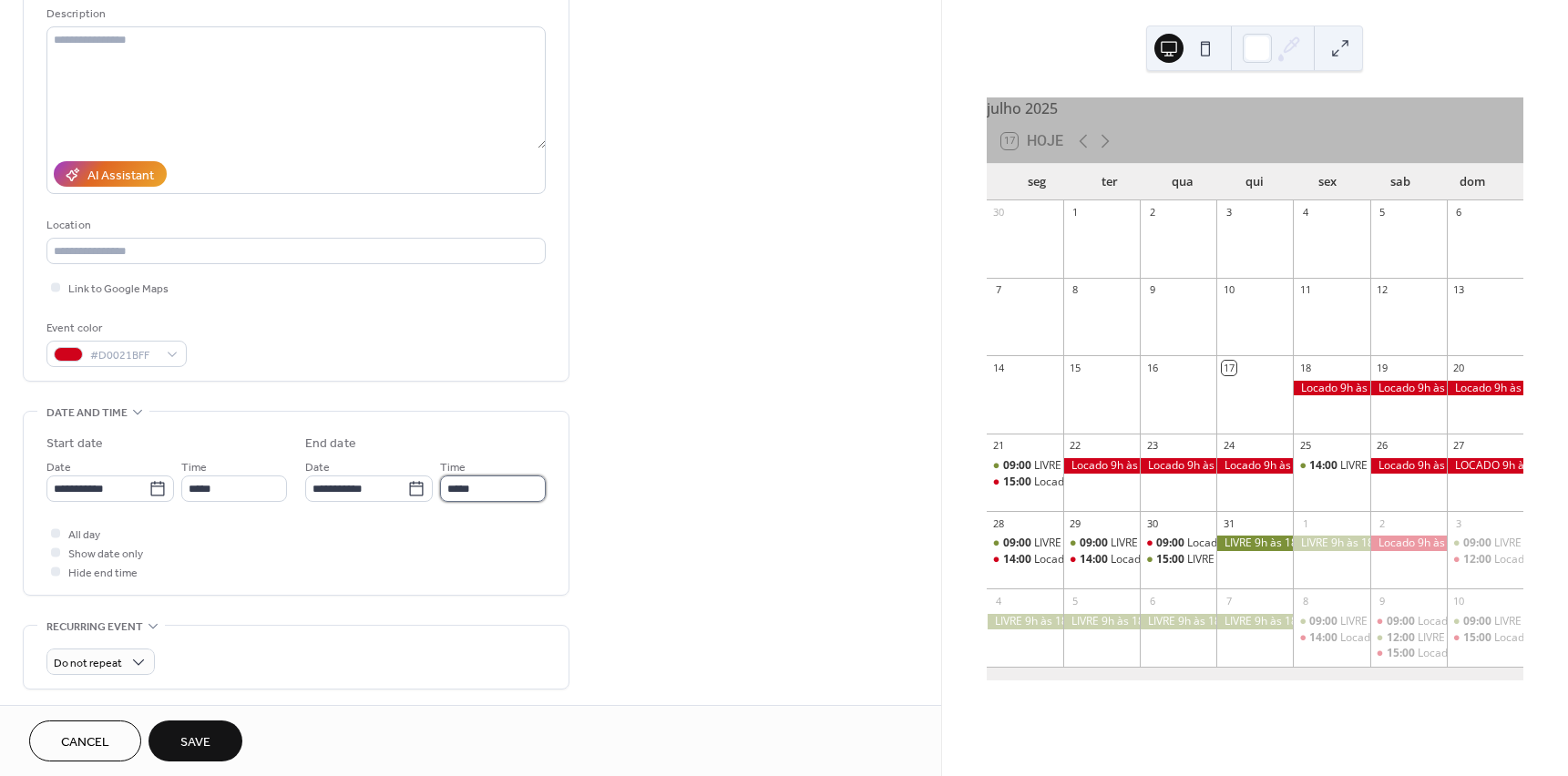 click on "*****" at bounding box center (493, 488) 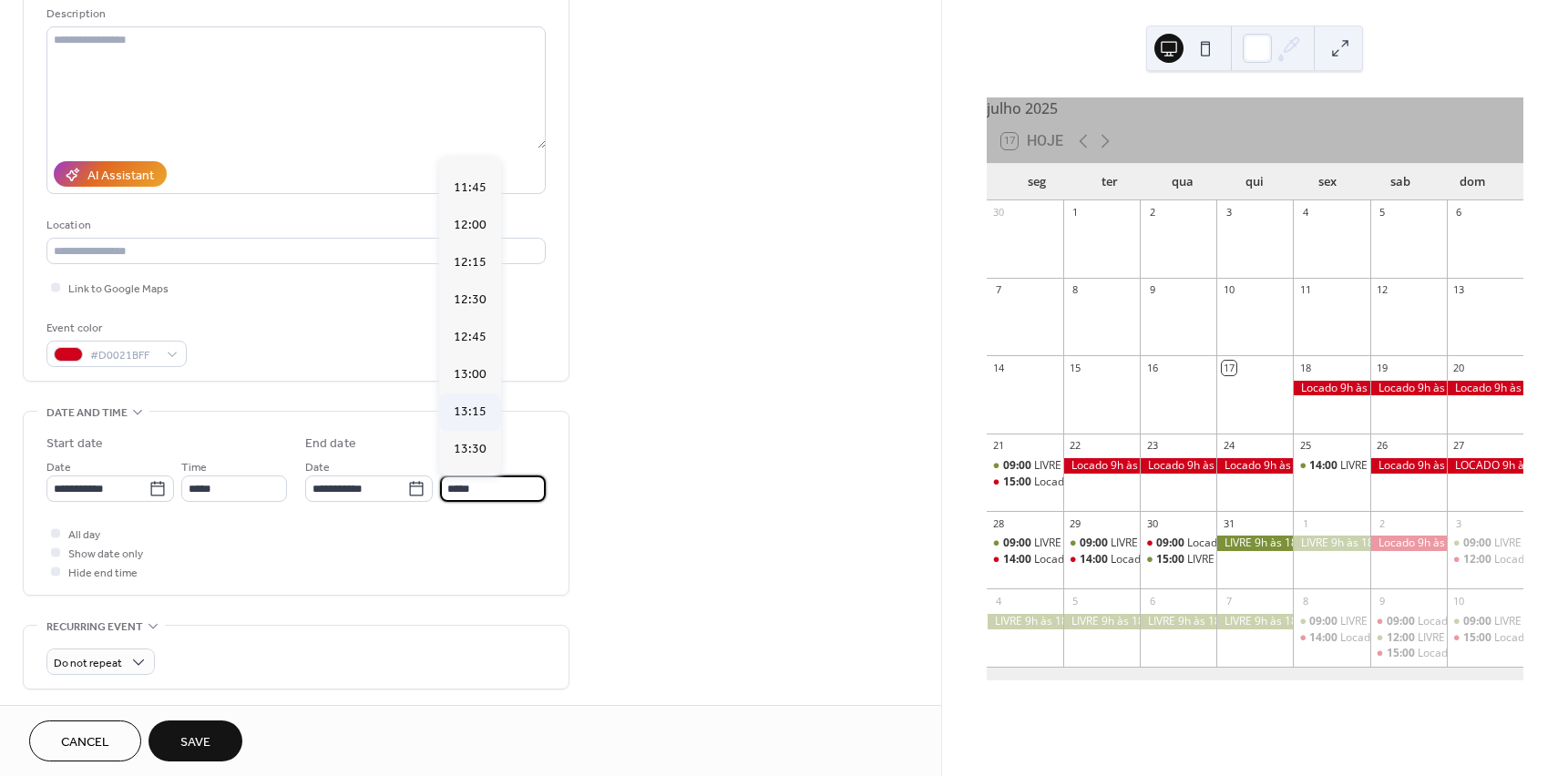 scroll, scrollTop: 364, scrollLeft: 0, axis: vertical 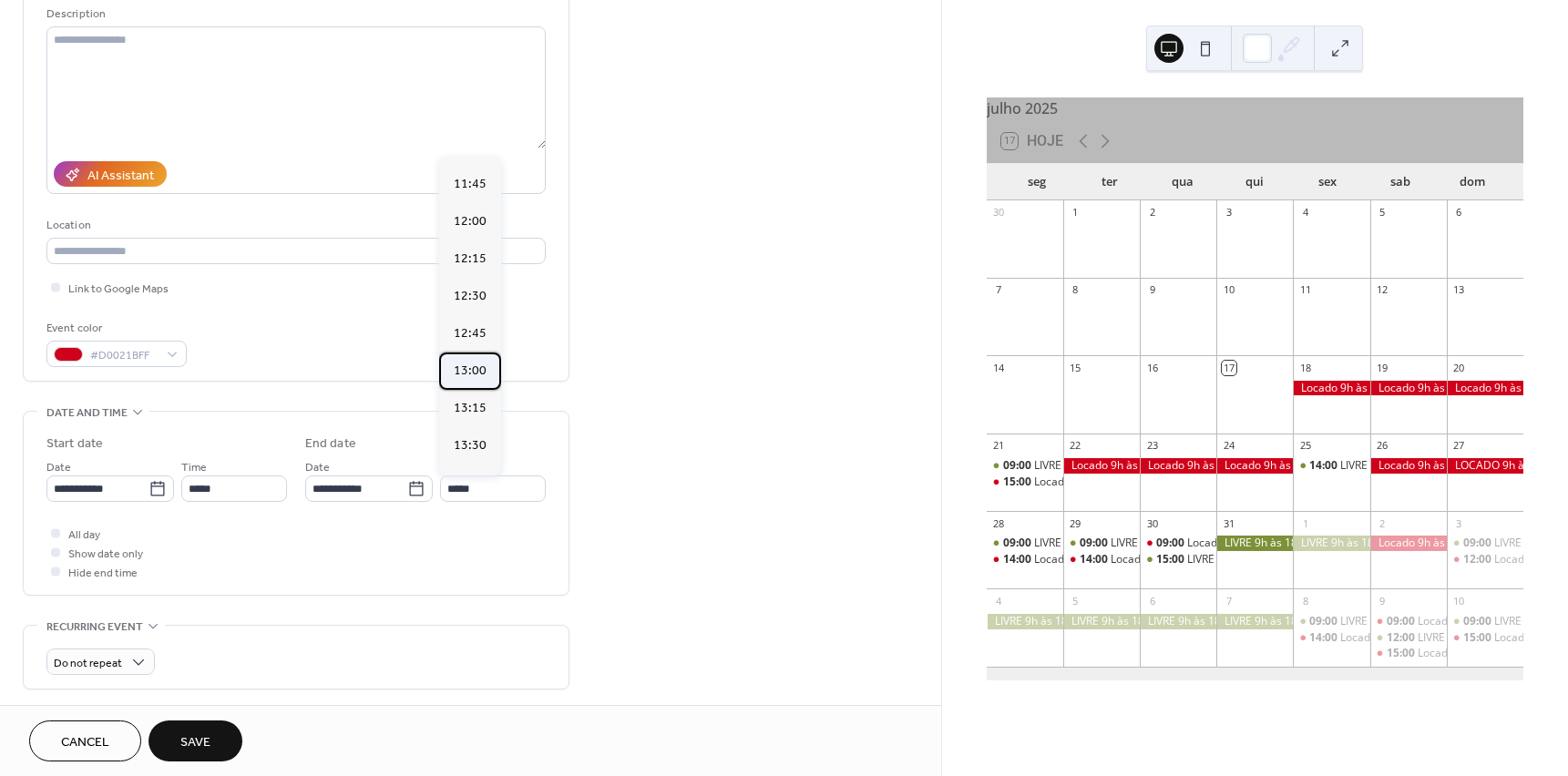 click on "13:00" at bounding box center [470, 371] 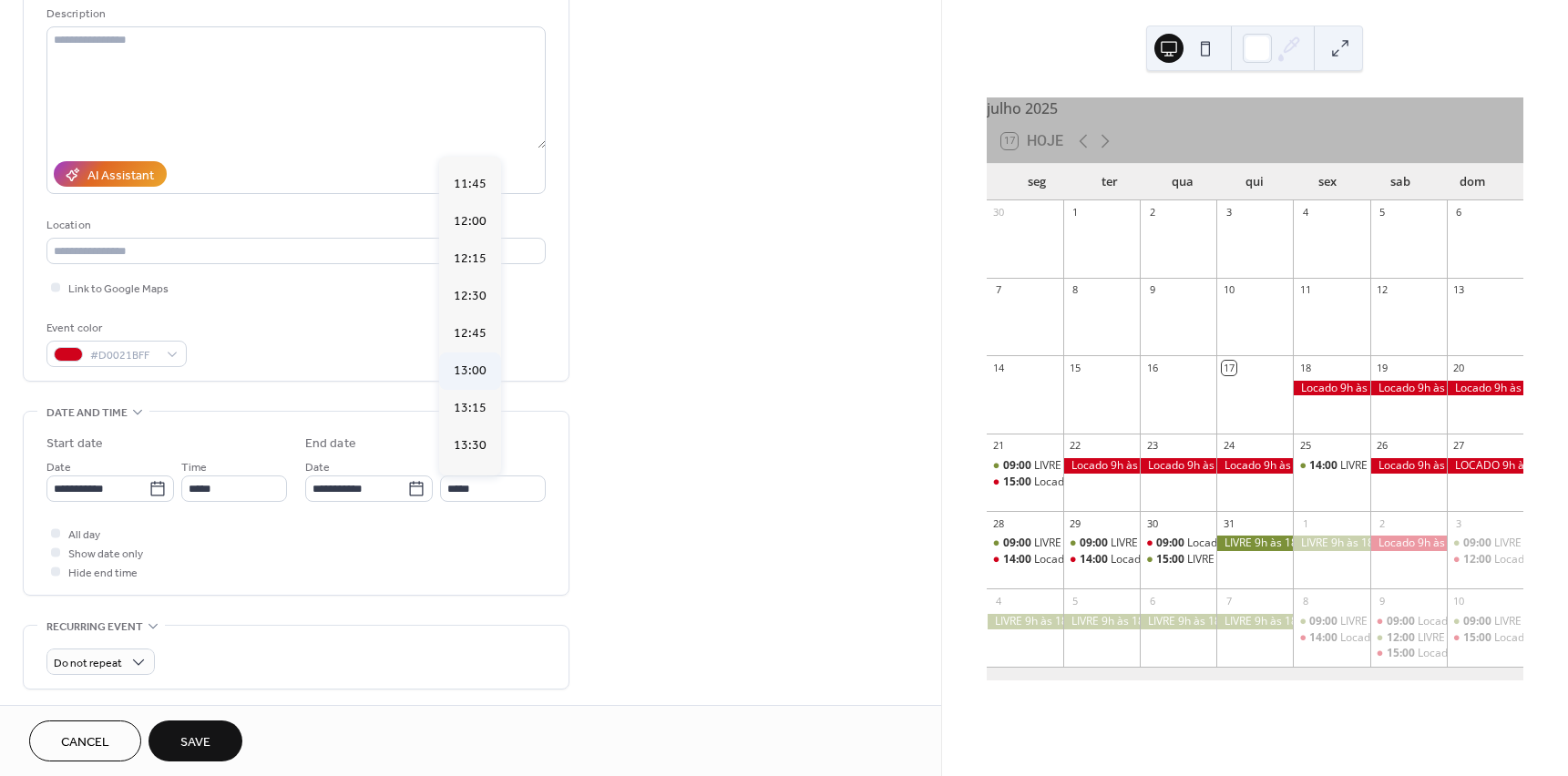 type on "*****" 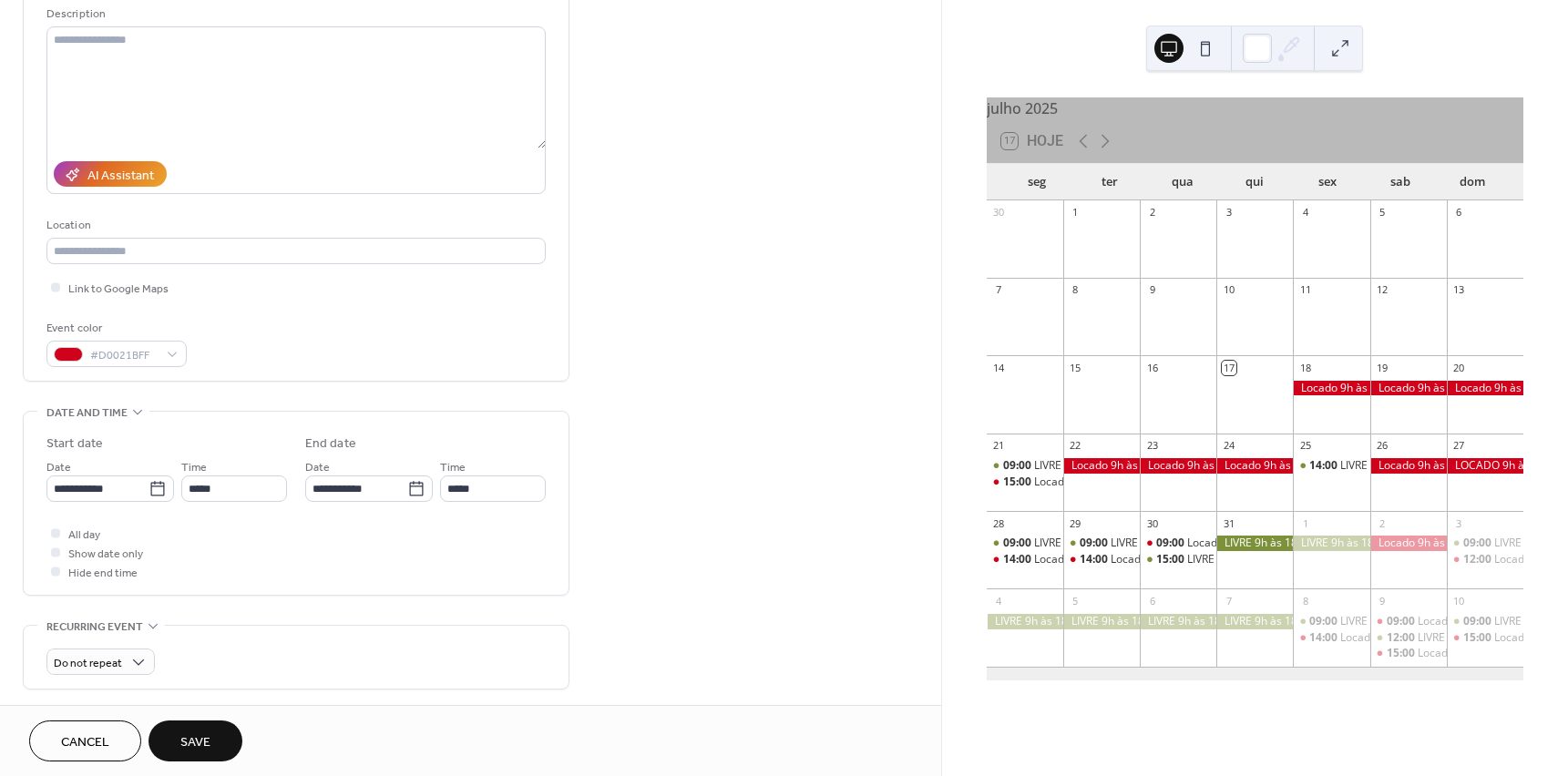 click on "Save" at bounding box center [195, 742] 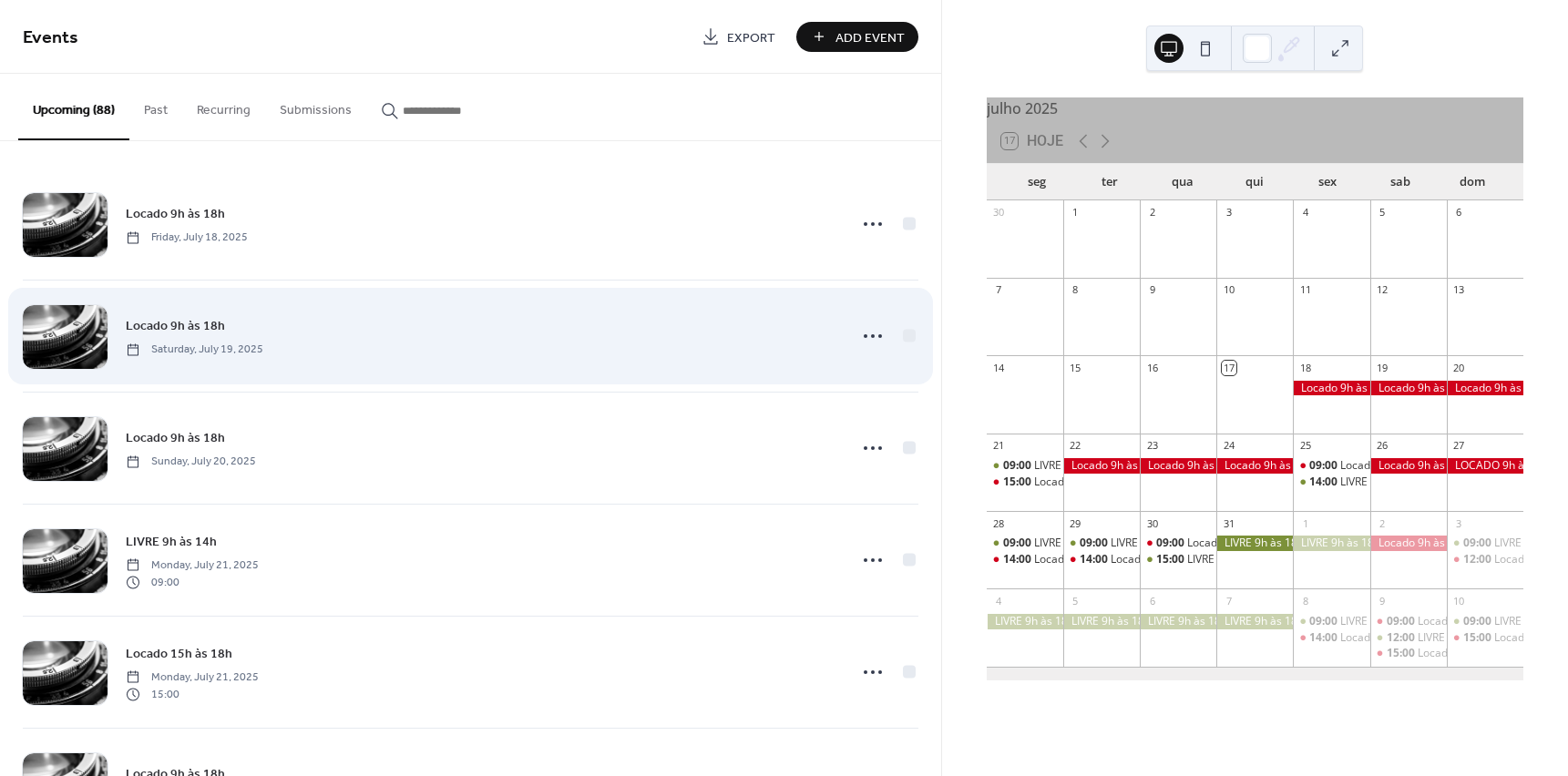 scroll, scrollTop: 0, scrollLeft: 0, axis: both 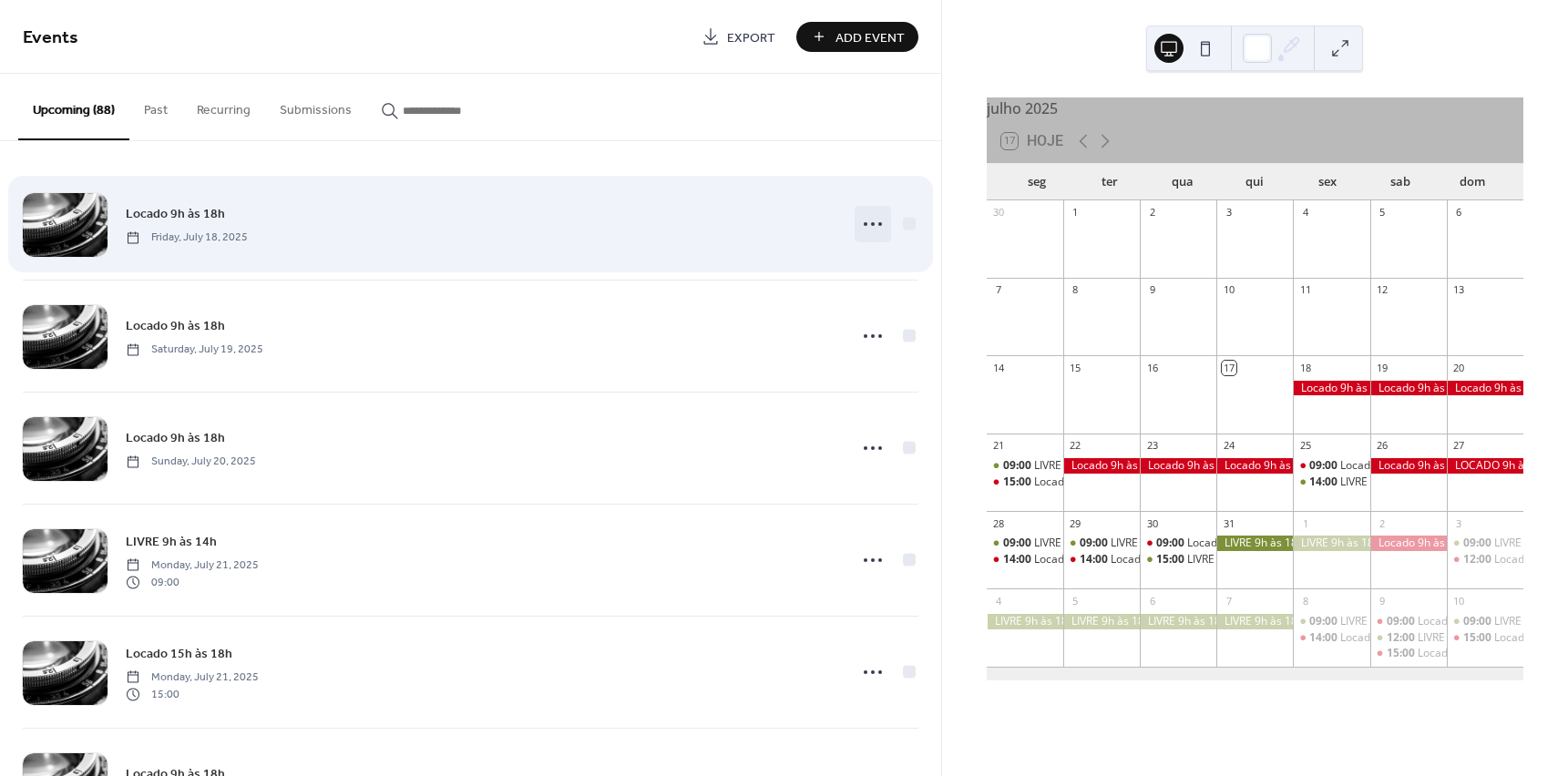 click 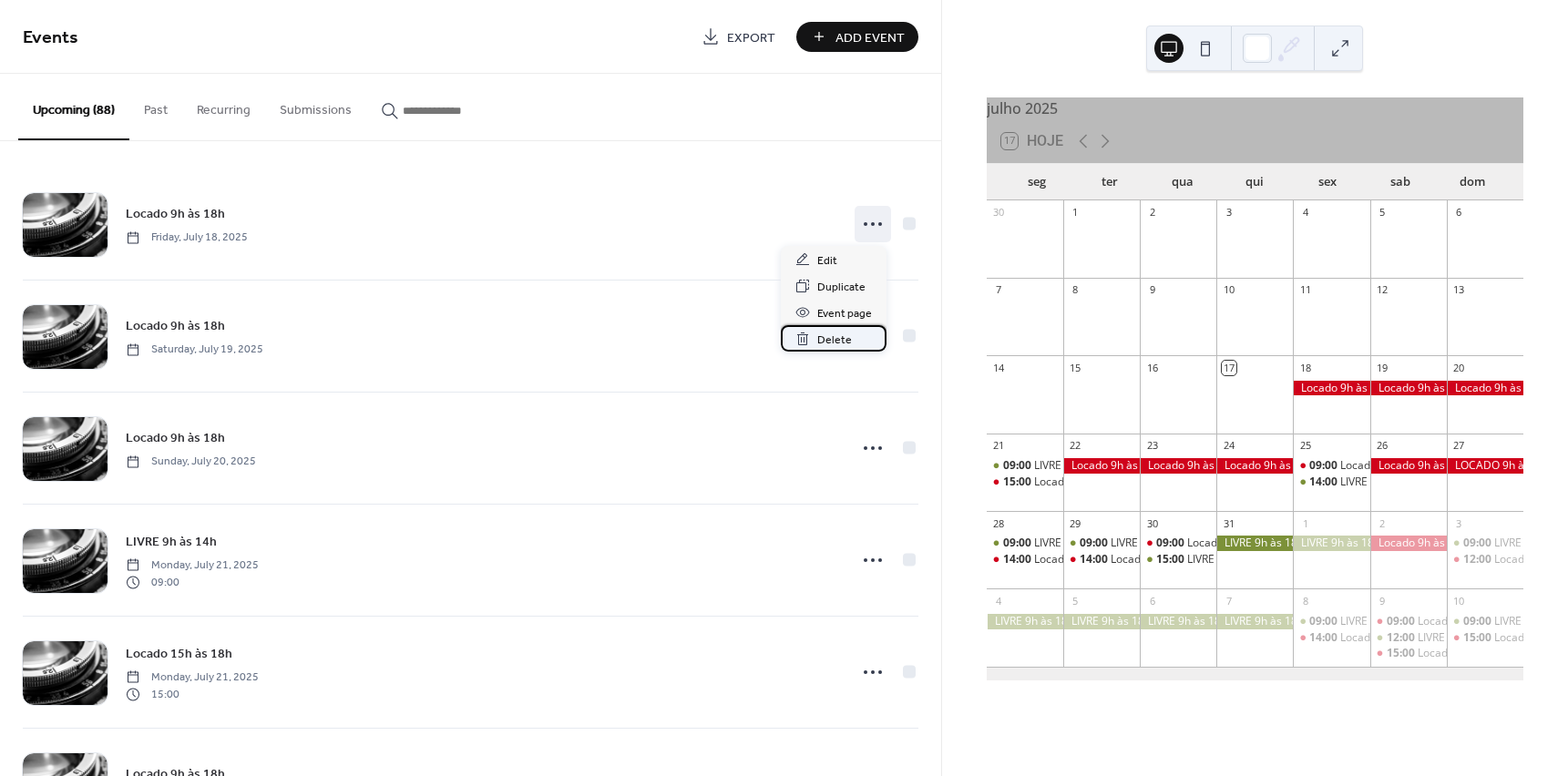 click on "Delete" at bounding box center (835, 340) 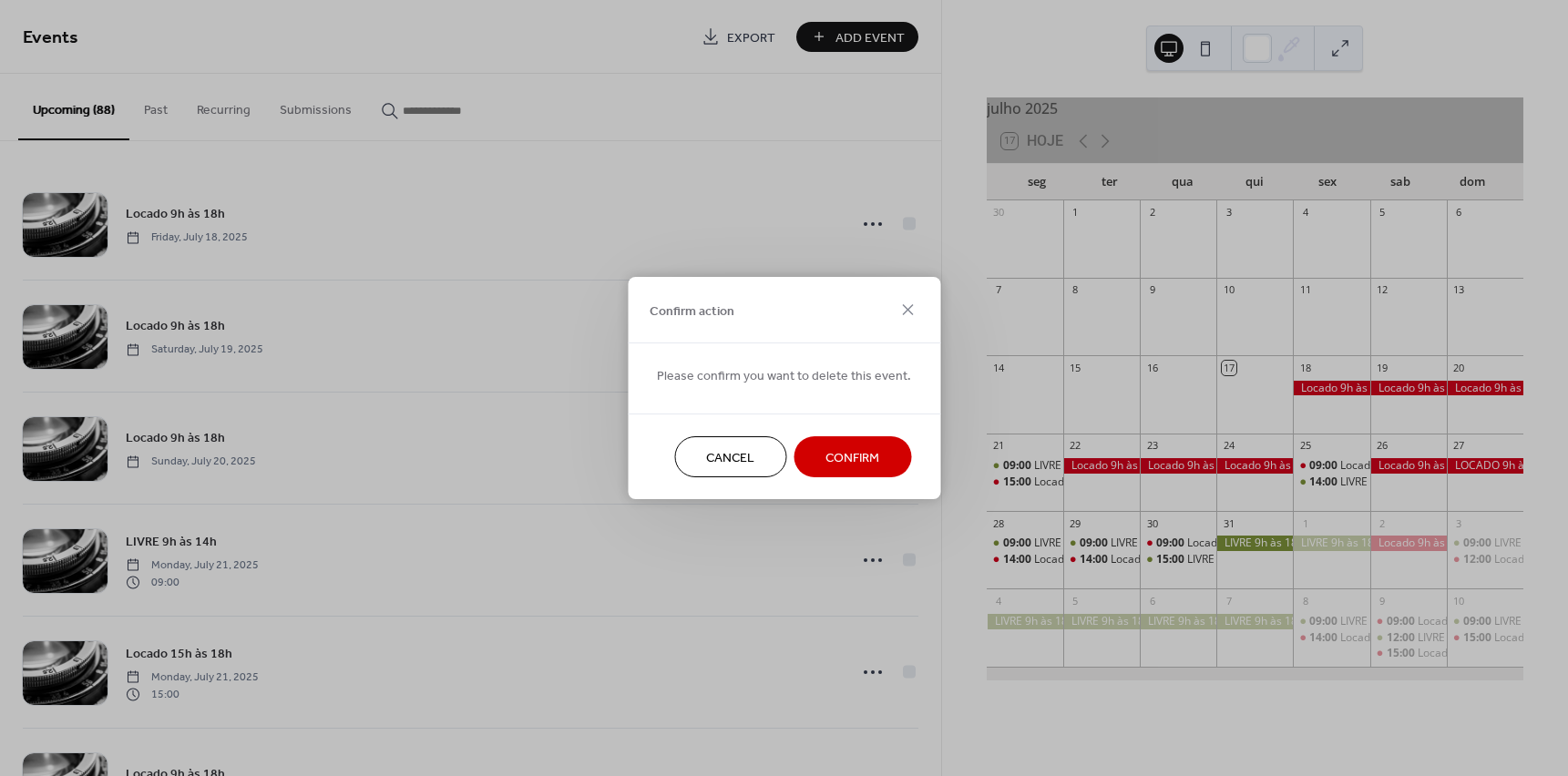 click on "Confirm" at bounding box center (852, 458) 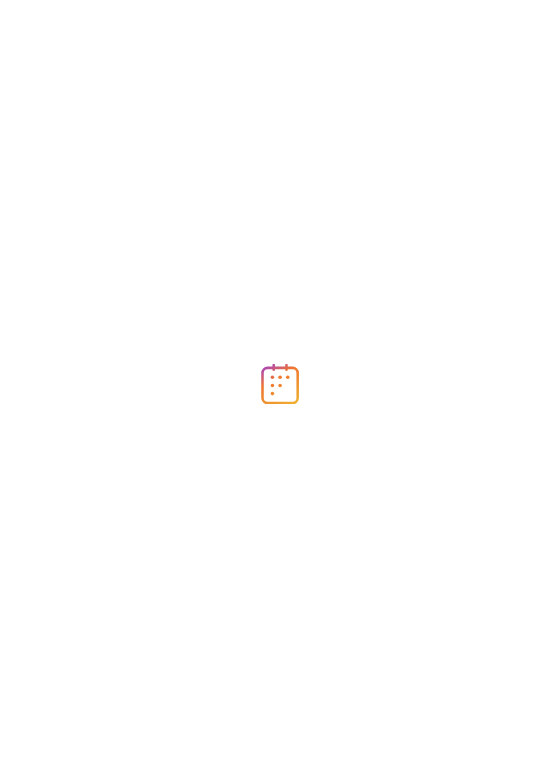 scroll, scrollTop: 0, scrollLeft: 0, axis: both 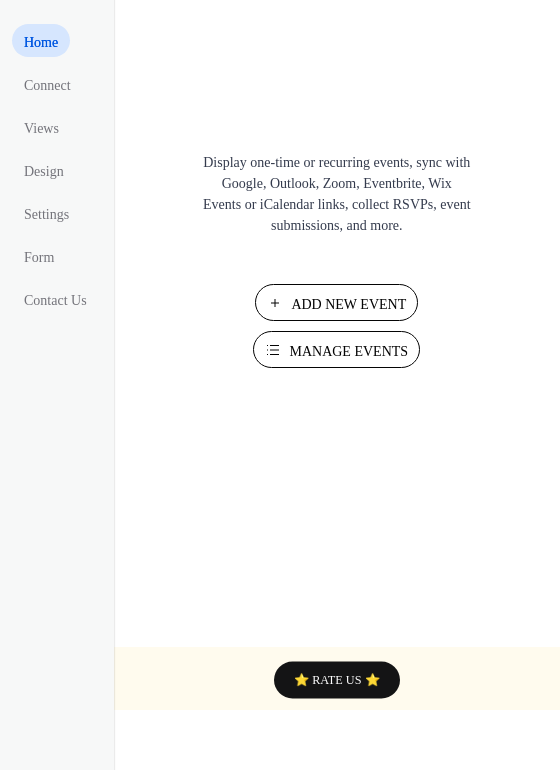 click on "Manage Events" at bounding box center [348, 351] 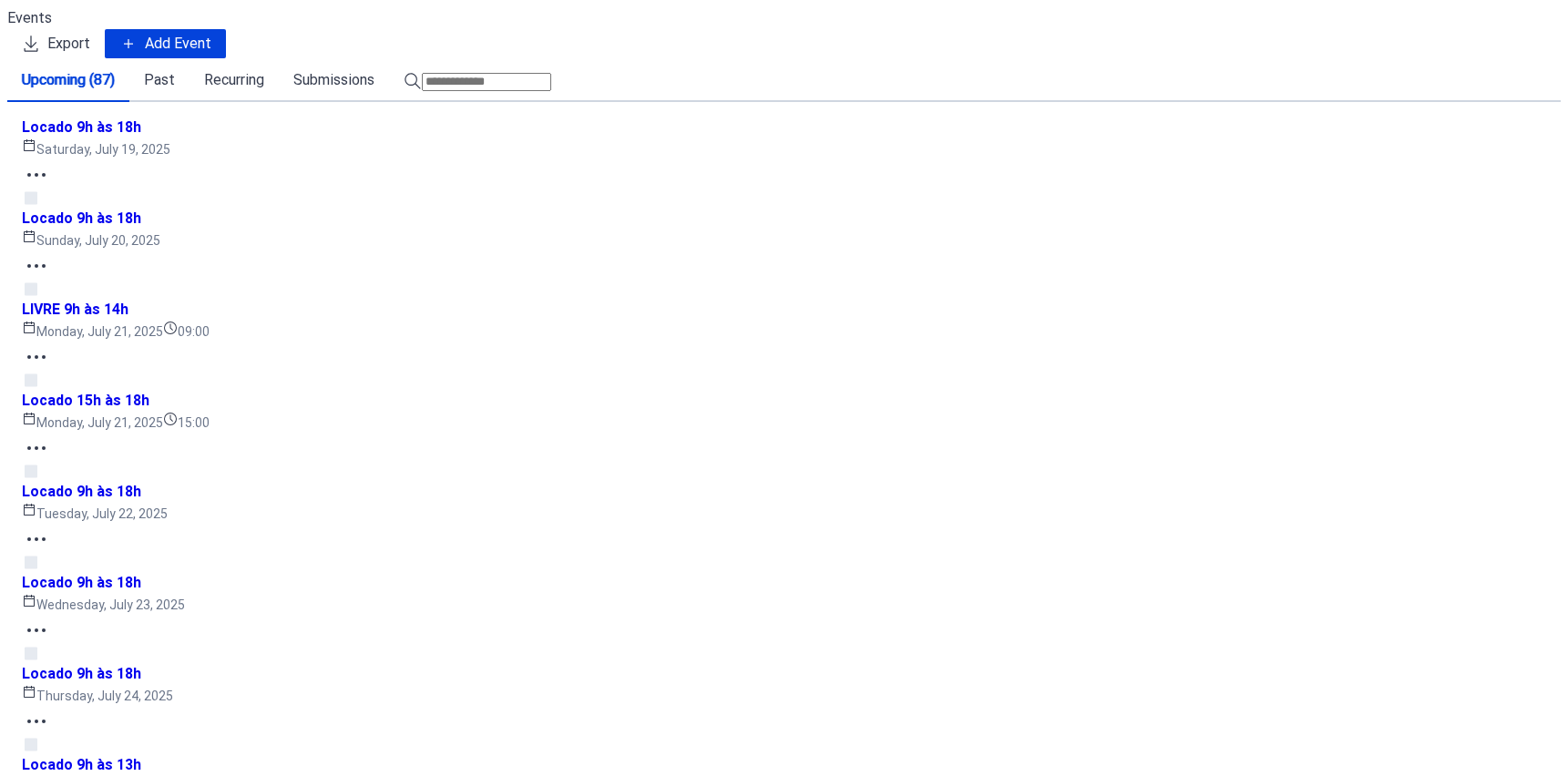 scroll, scrollTop: 0, scrollLeft: 0, axis: both 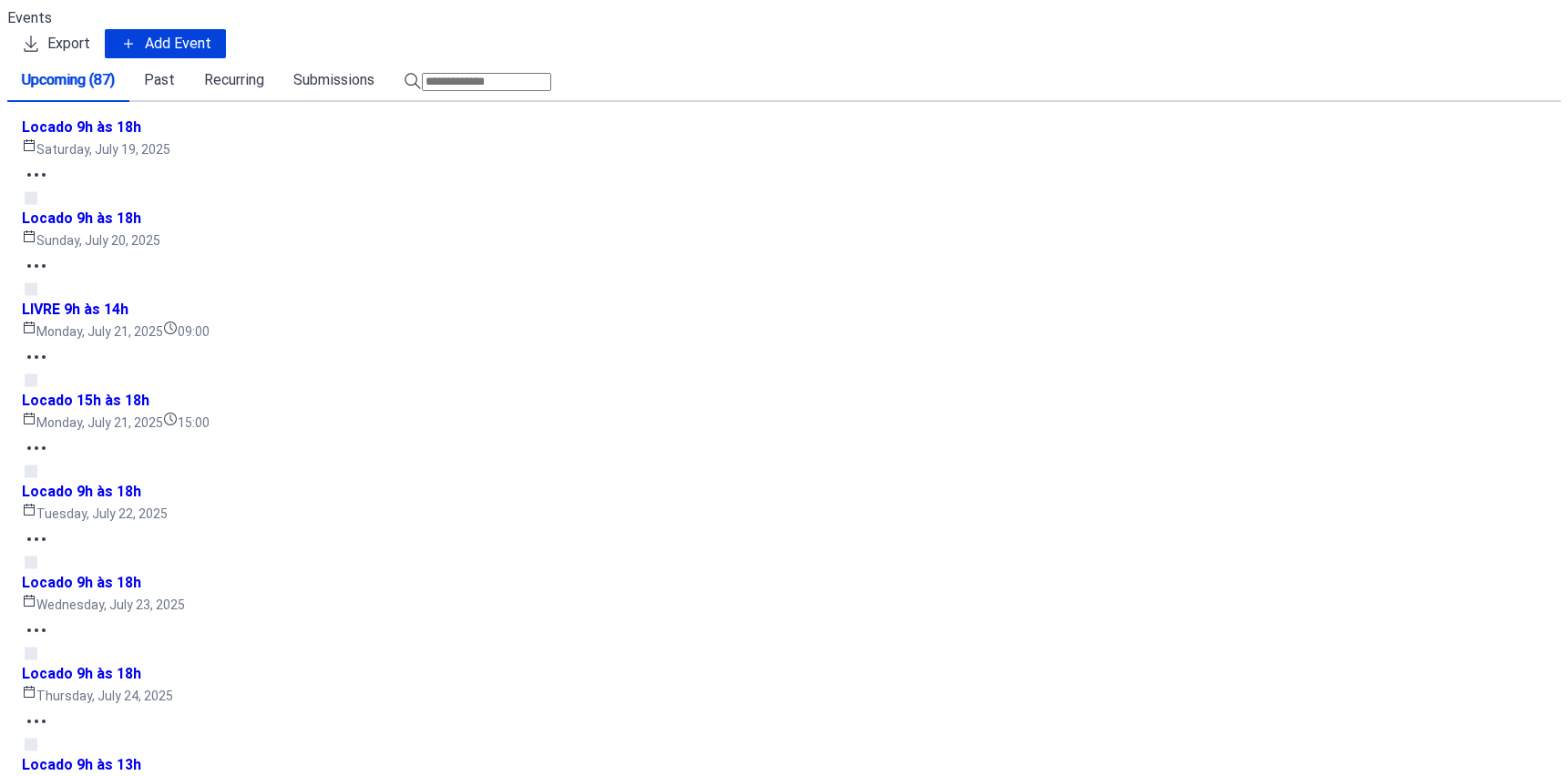 click 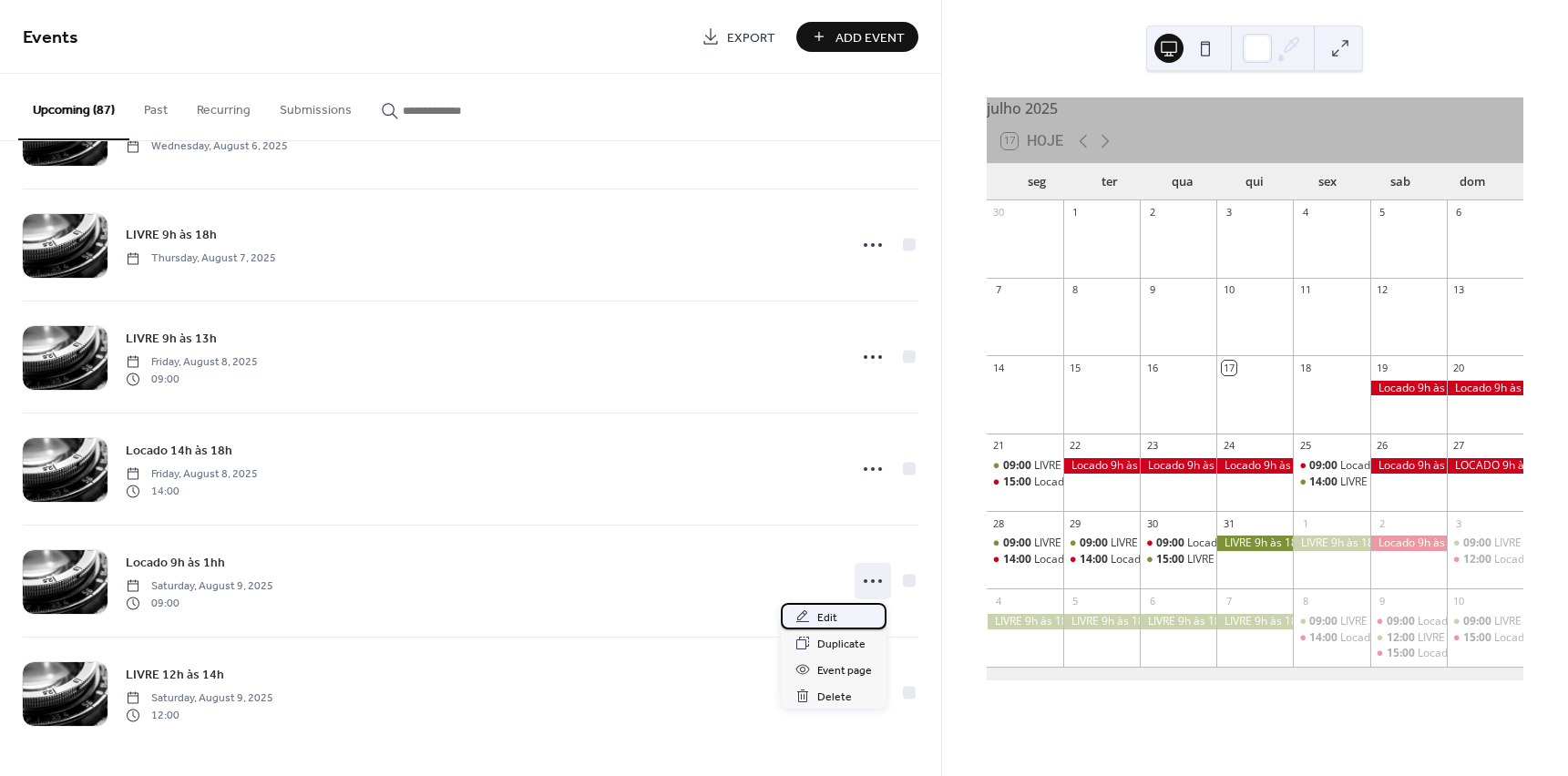 click on "Edit" at bounding box center [827, 618] 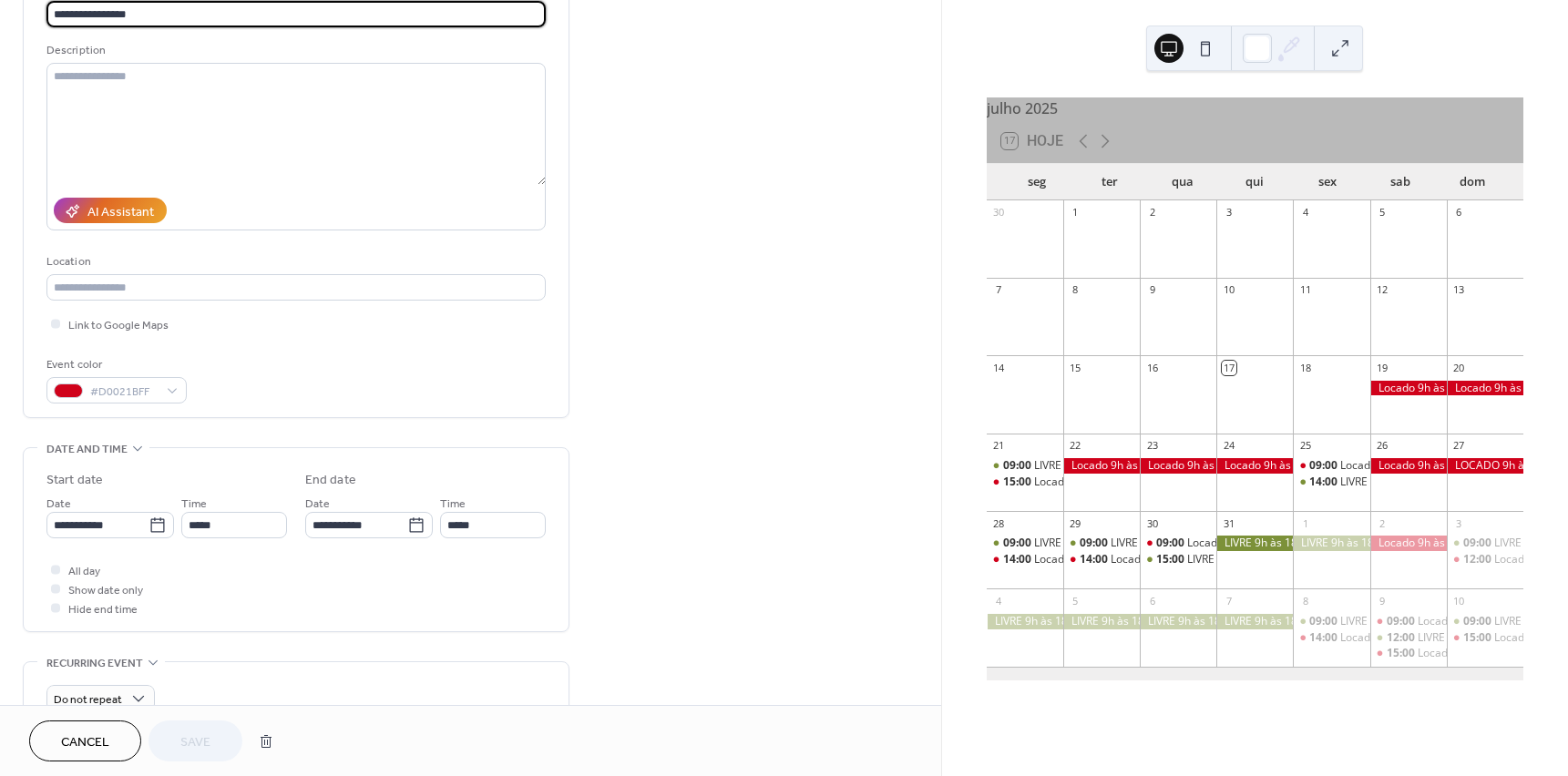 scroll, scrollTop: 141, scrollLeft: 0, axis: vertical 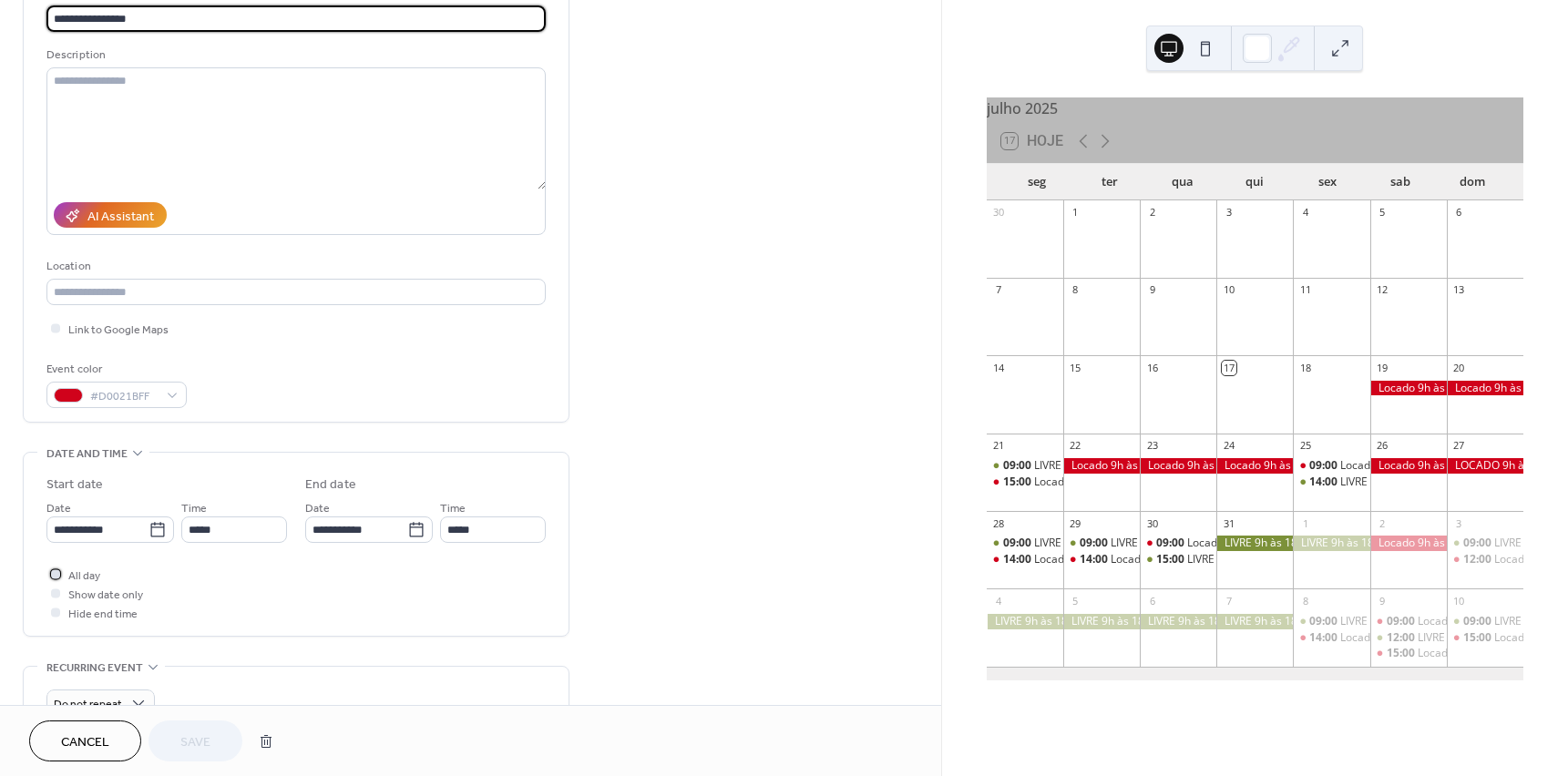 click at bounding box center (56, 574) 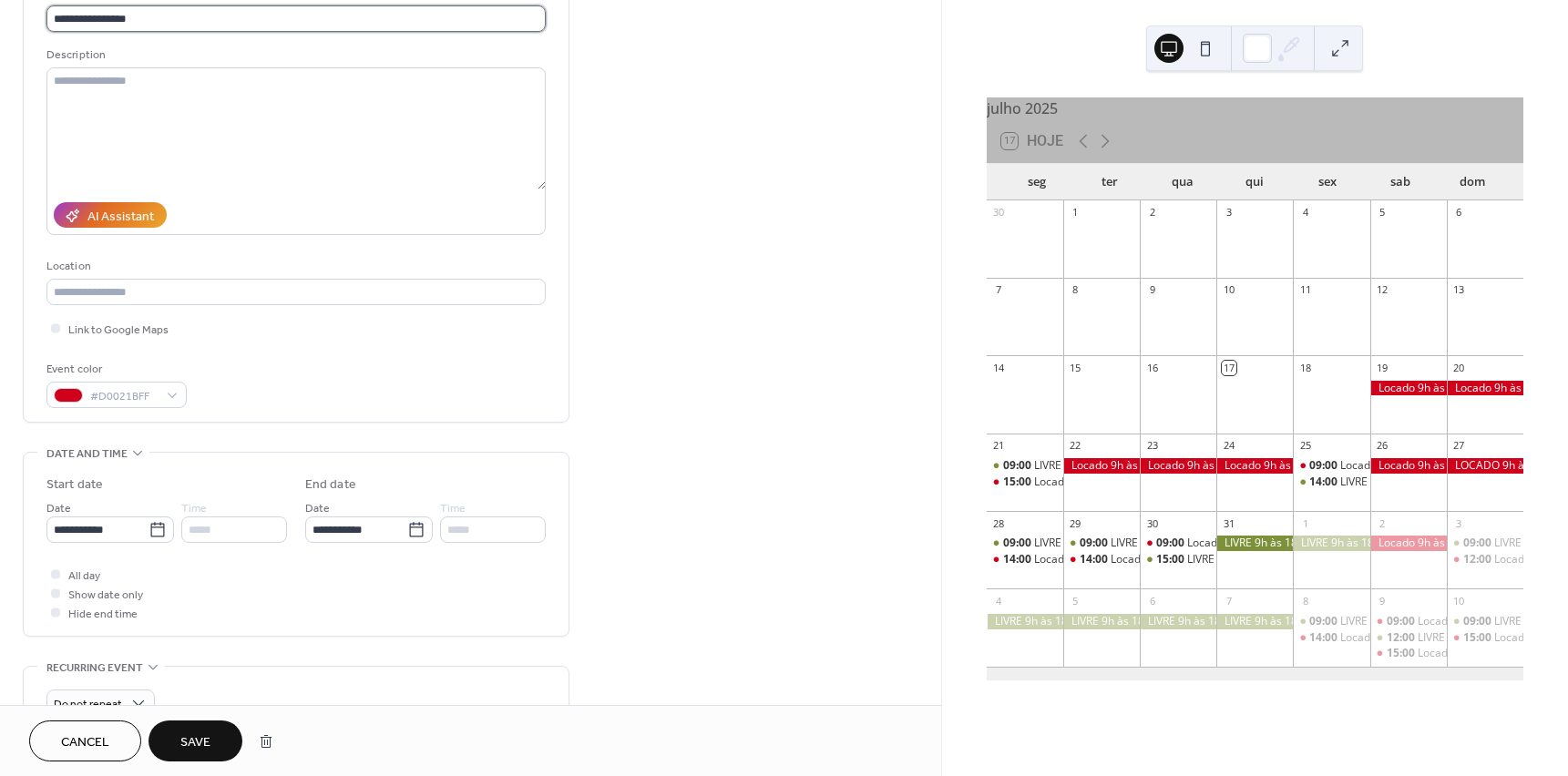 click on "**********" at bounding box center (296, 18) 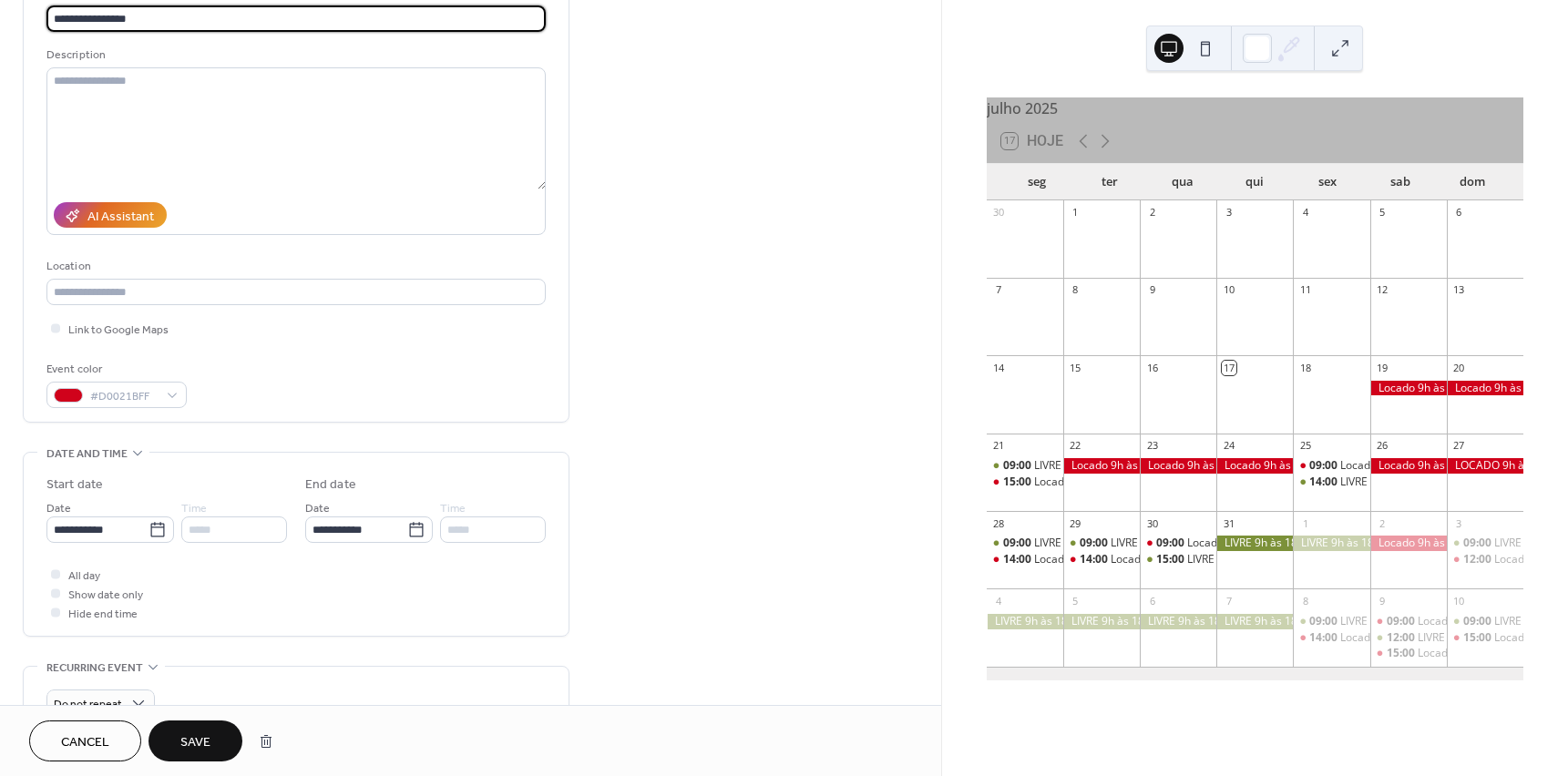 type on "**********" 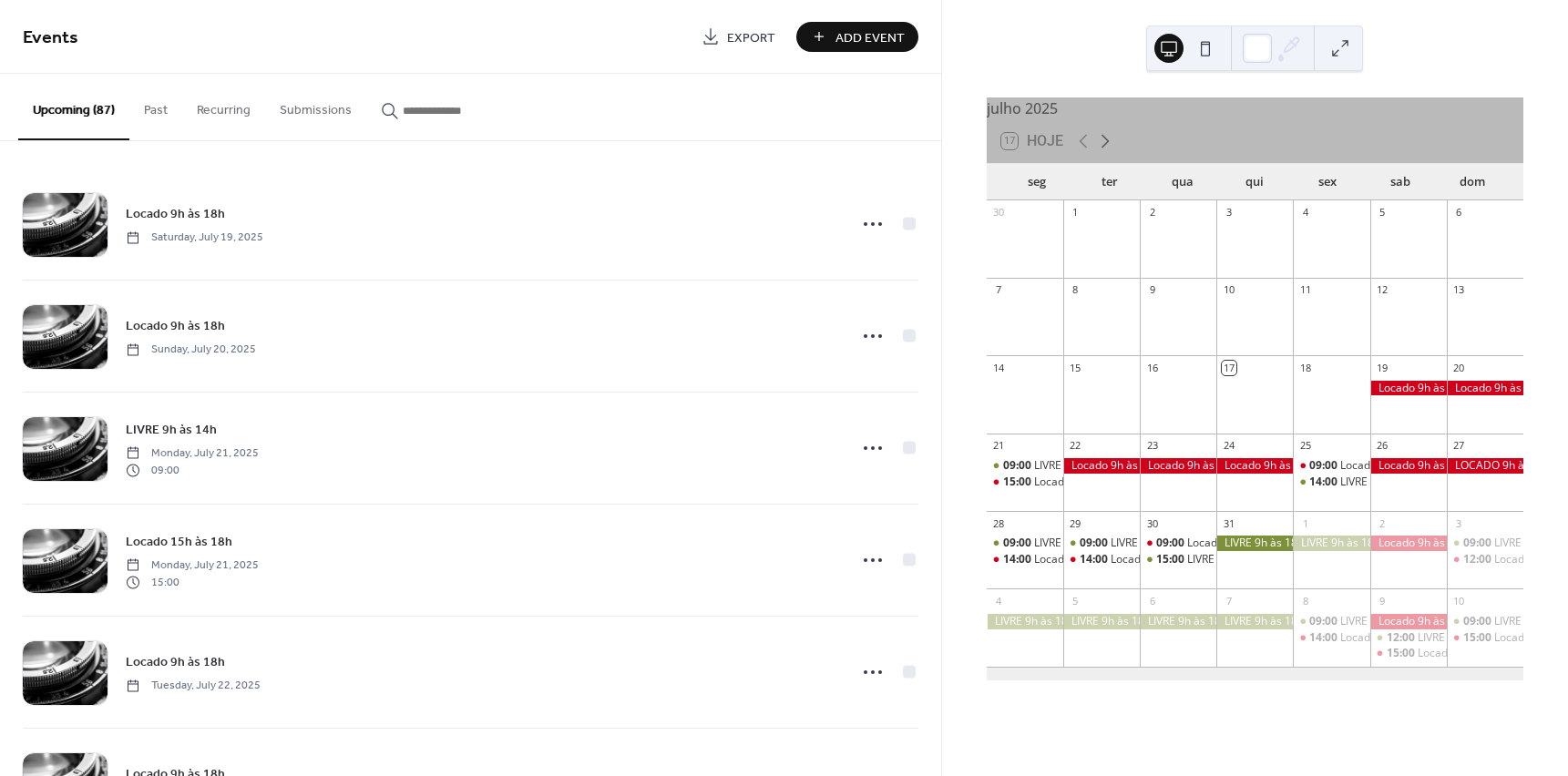 click 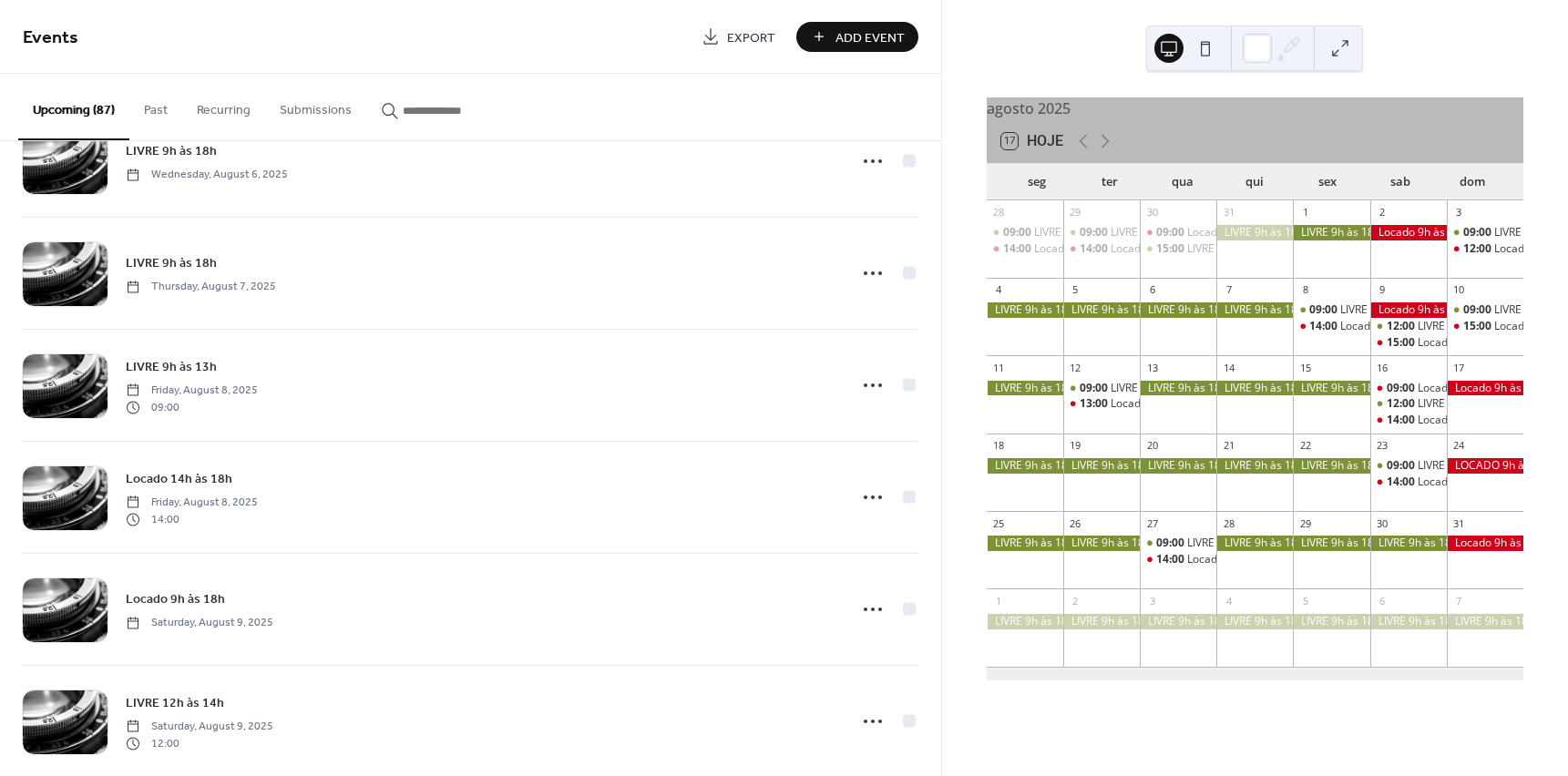 scroll, scrollTop: 2780, scrollLeft: 0, axis: vertical 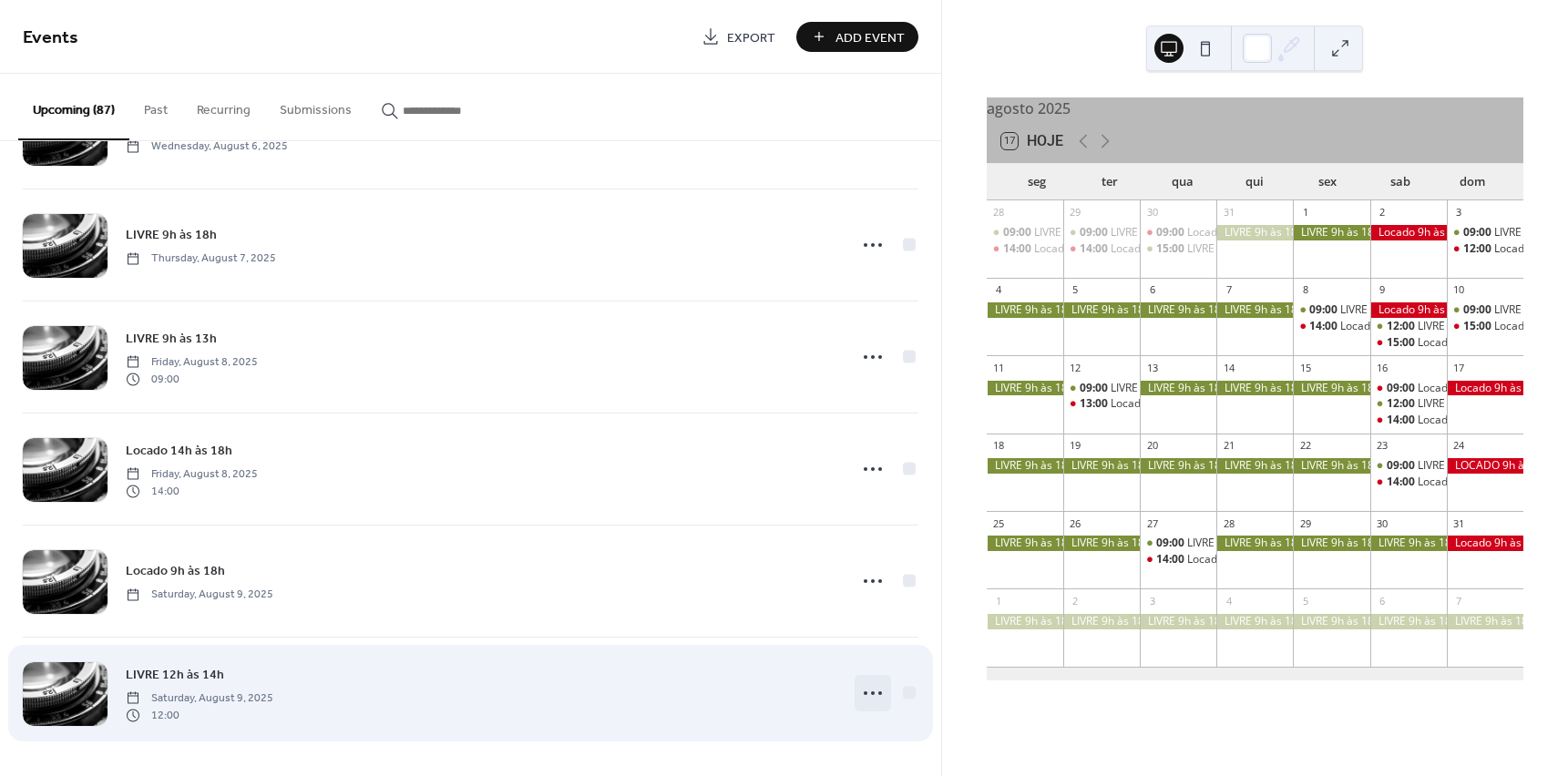 click 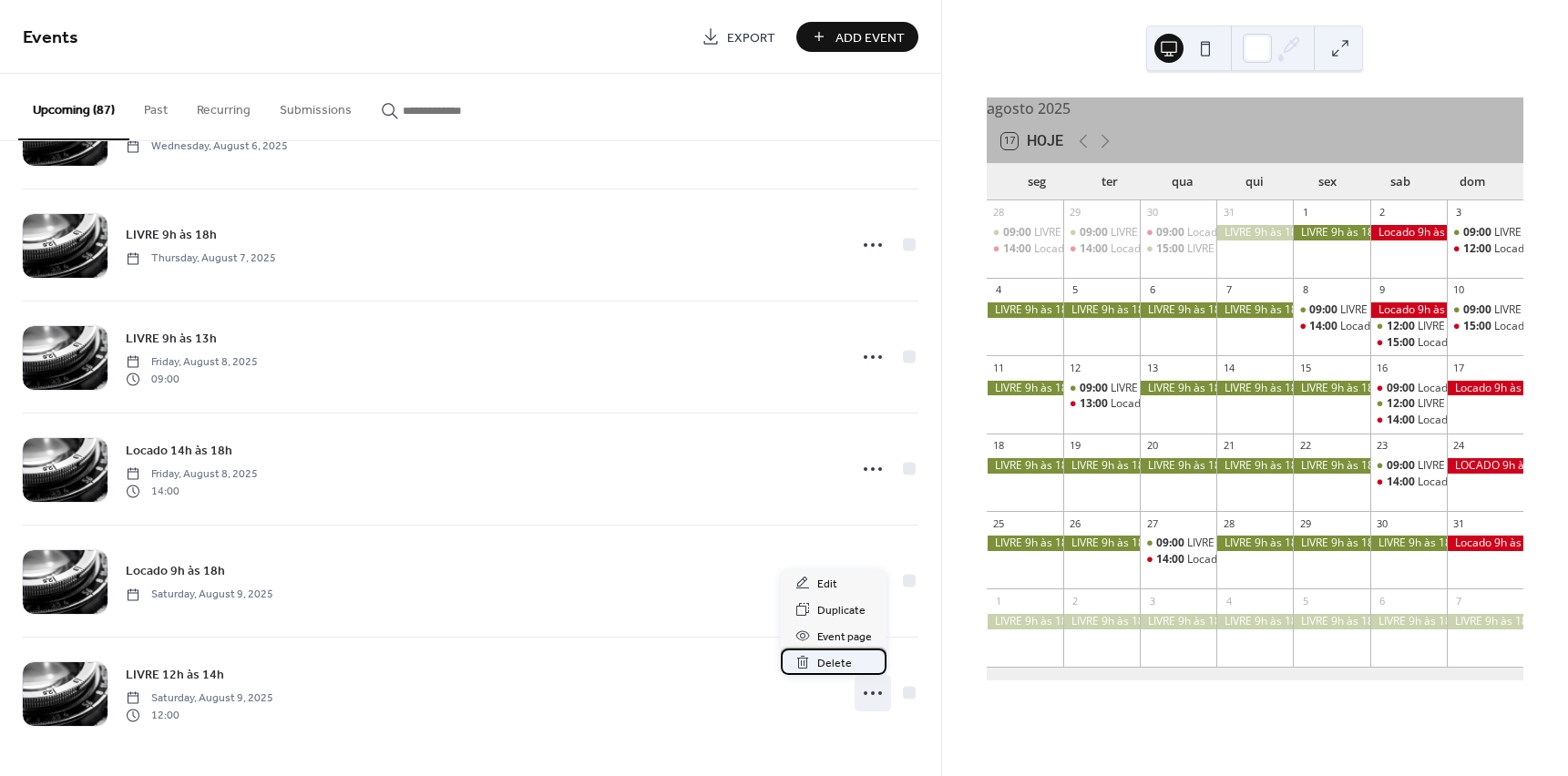 click on "Delete" at bounding box center (835, 663) 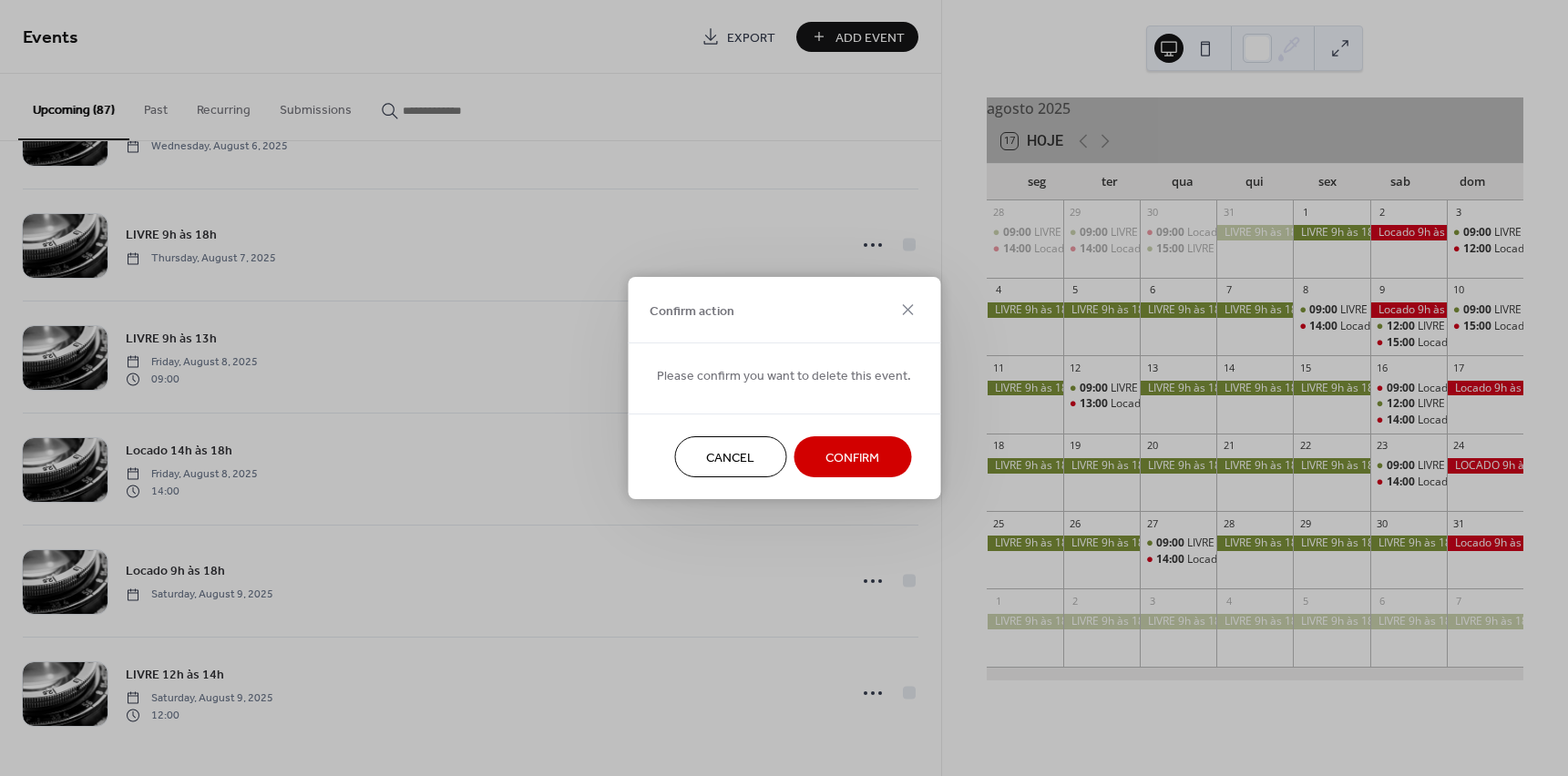 click on "Confirm" at bounding box center (852, 458) 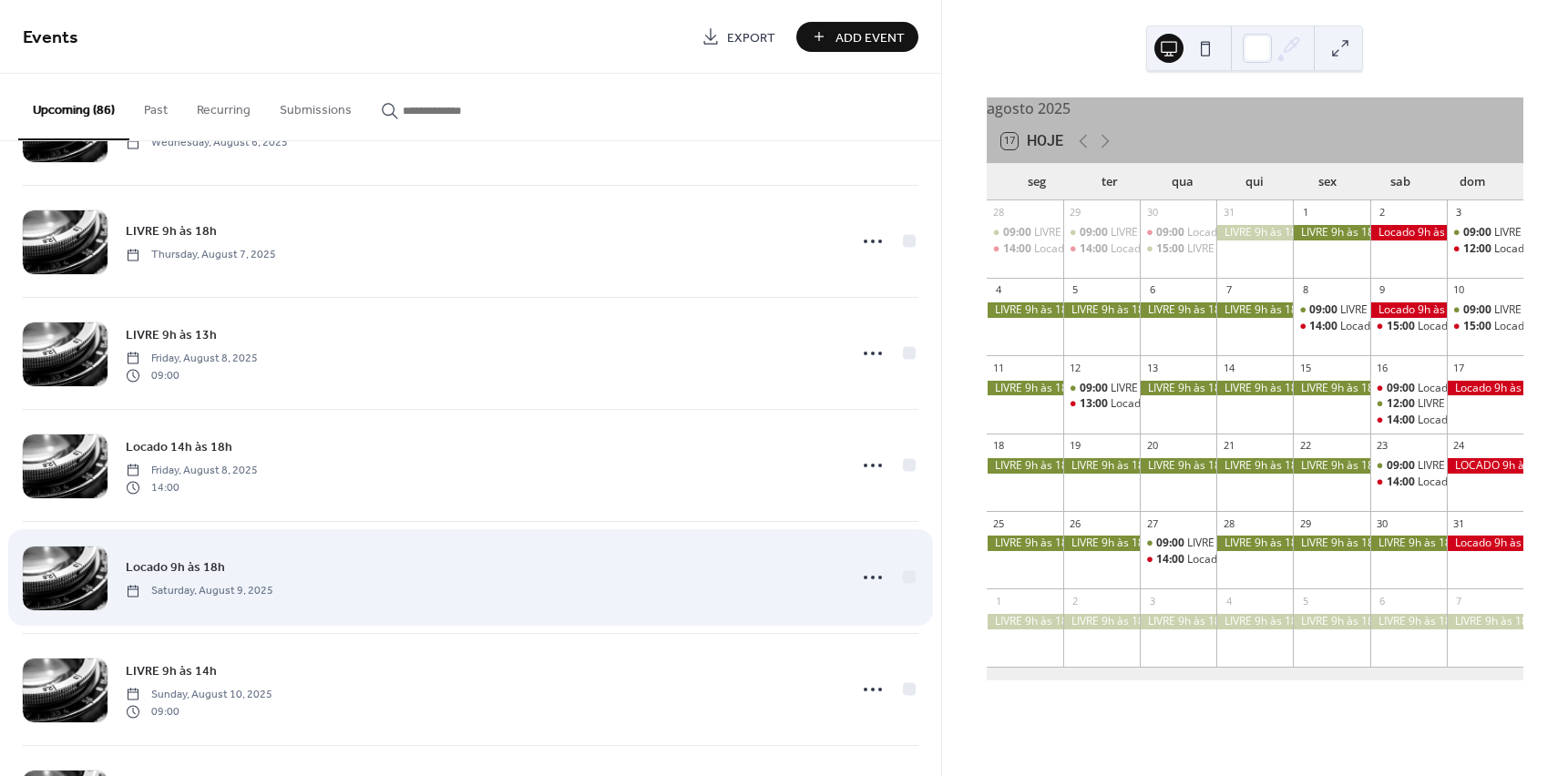scroll, scrollTop: 2780, scrollLeft: 0, axis: vertical 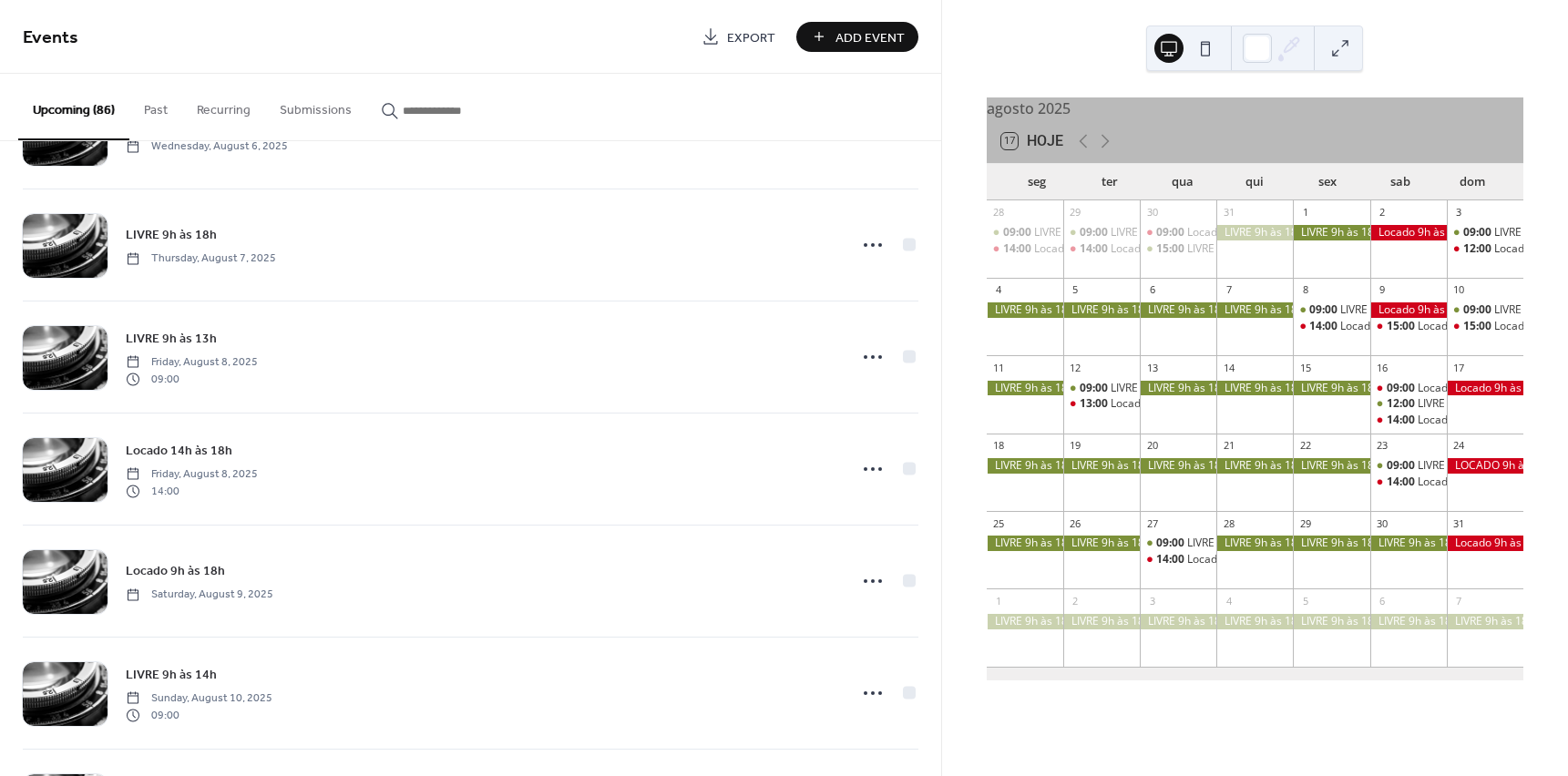 click on "Upcoming (86)" at bounding box center [74, 107] 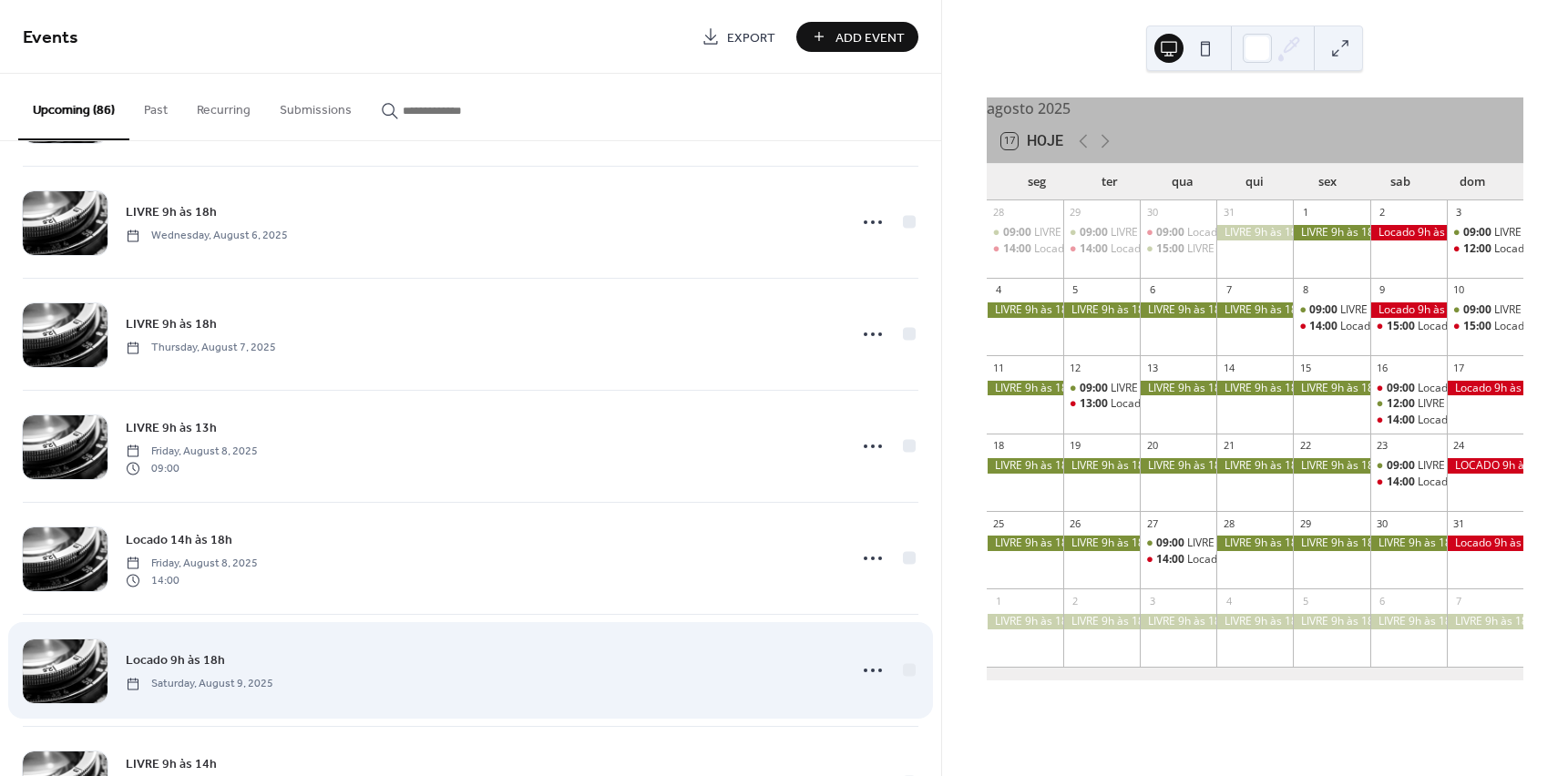 scroll, scrollTop: 2689, scrollLeft: 0, axis: vertical 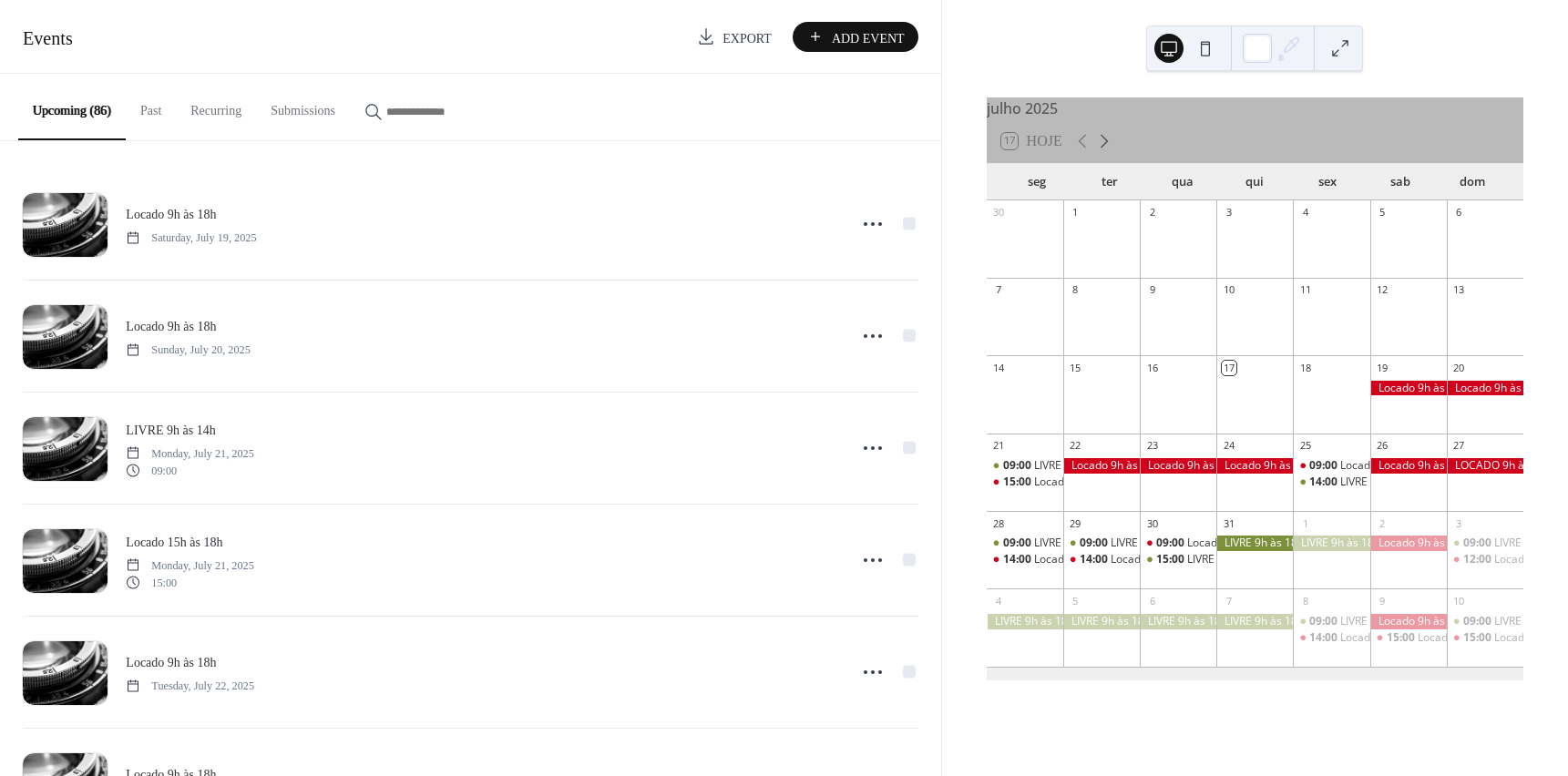 click 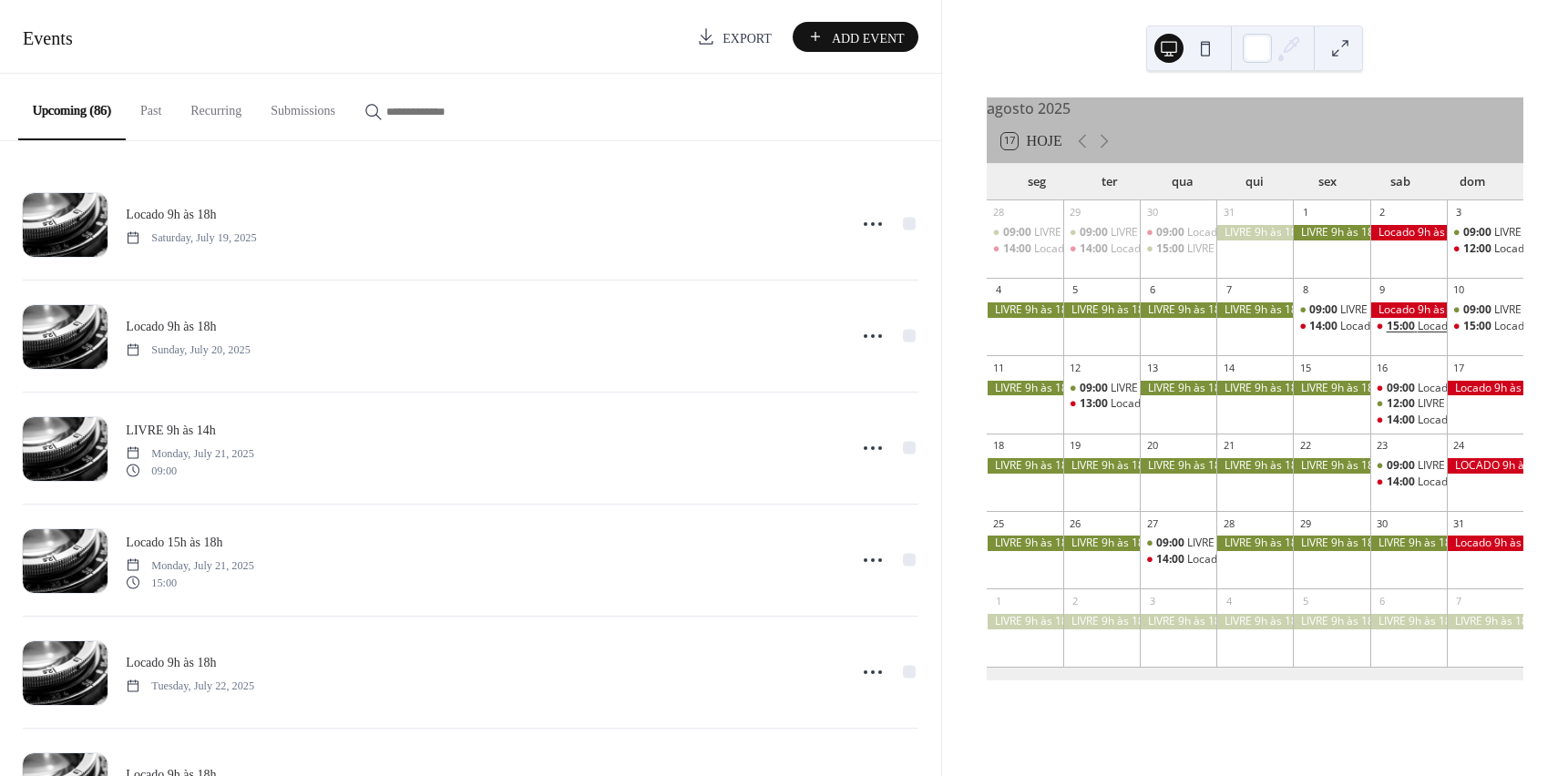 drag, startPoint x: 1412, startPoint y: 335, endPoint x: 1426, endPoint y: 335, distance: 14 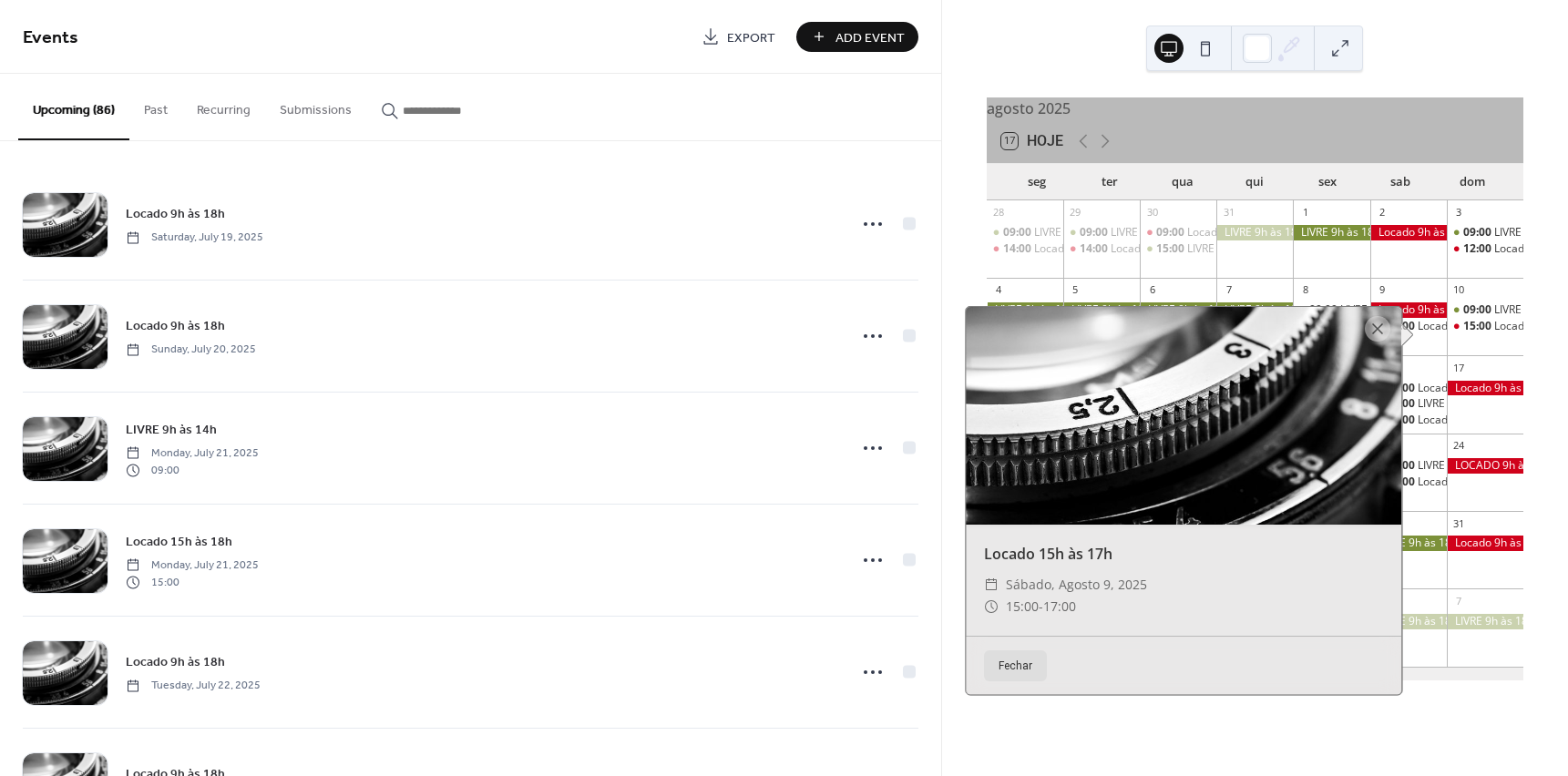 click on "Fechar" at bounding box center [1015, 666] 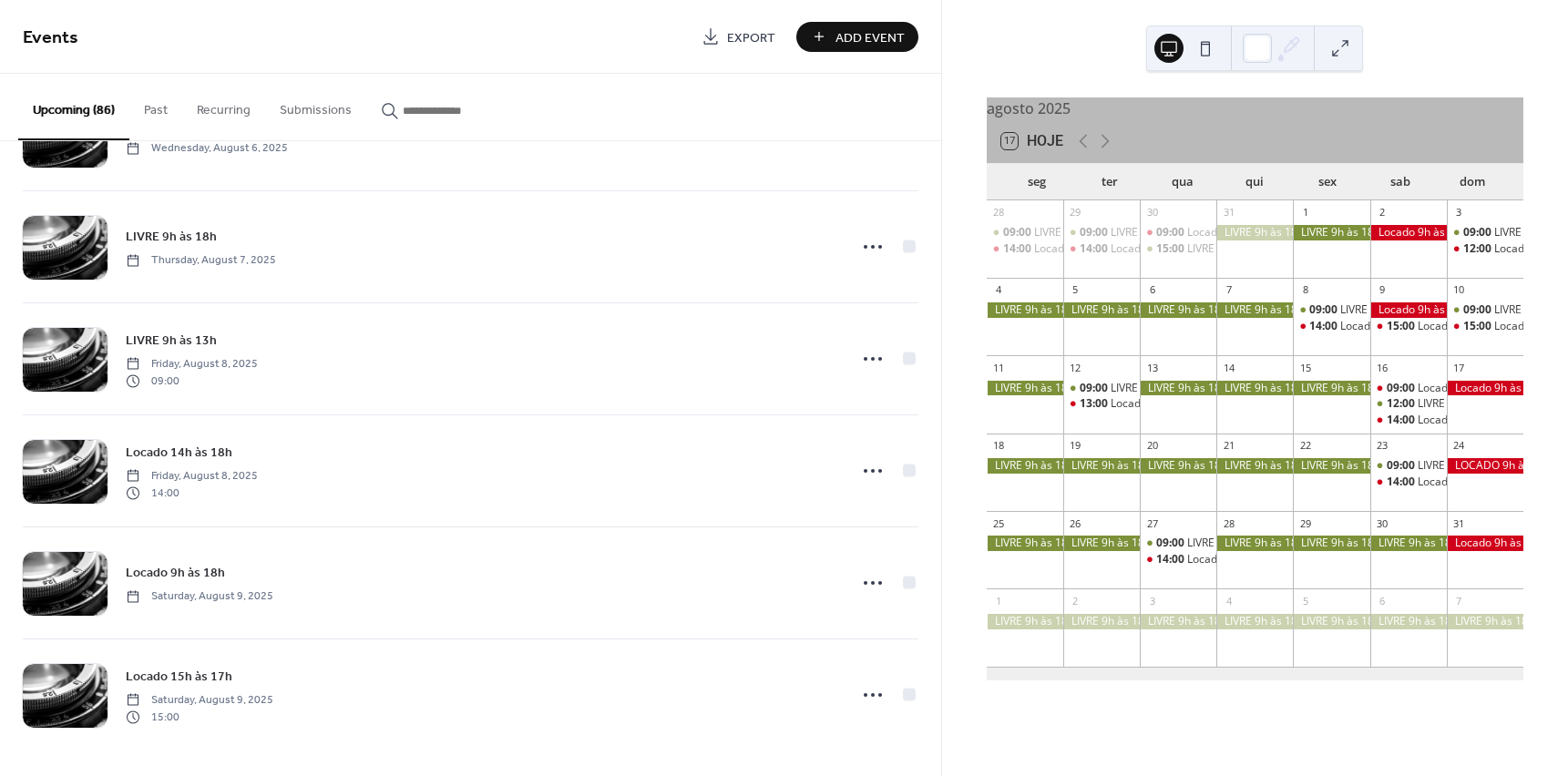 scroll, scrollTop: 2780, scrollLeft: 0, axis: vertical 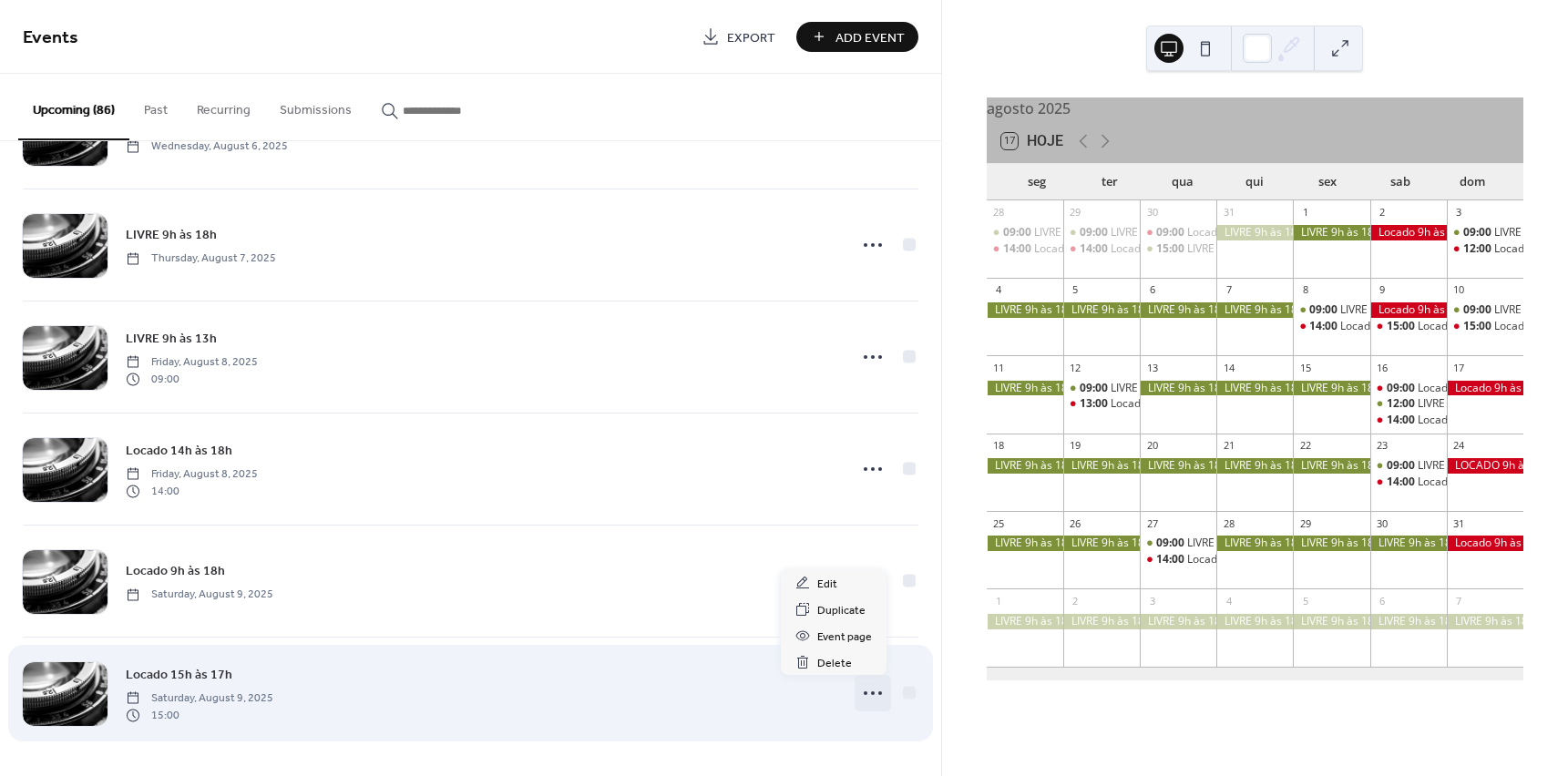 click 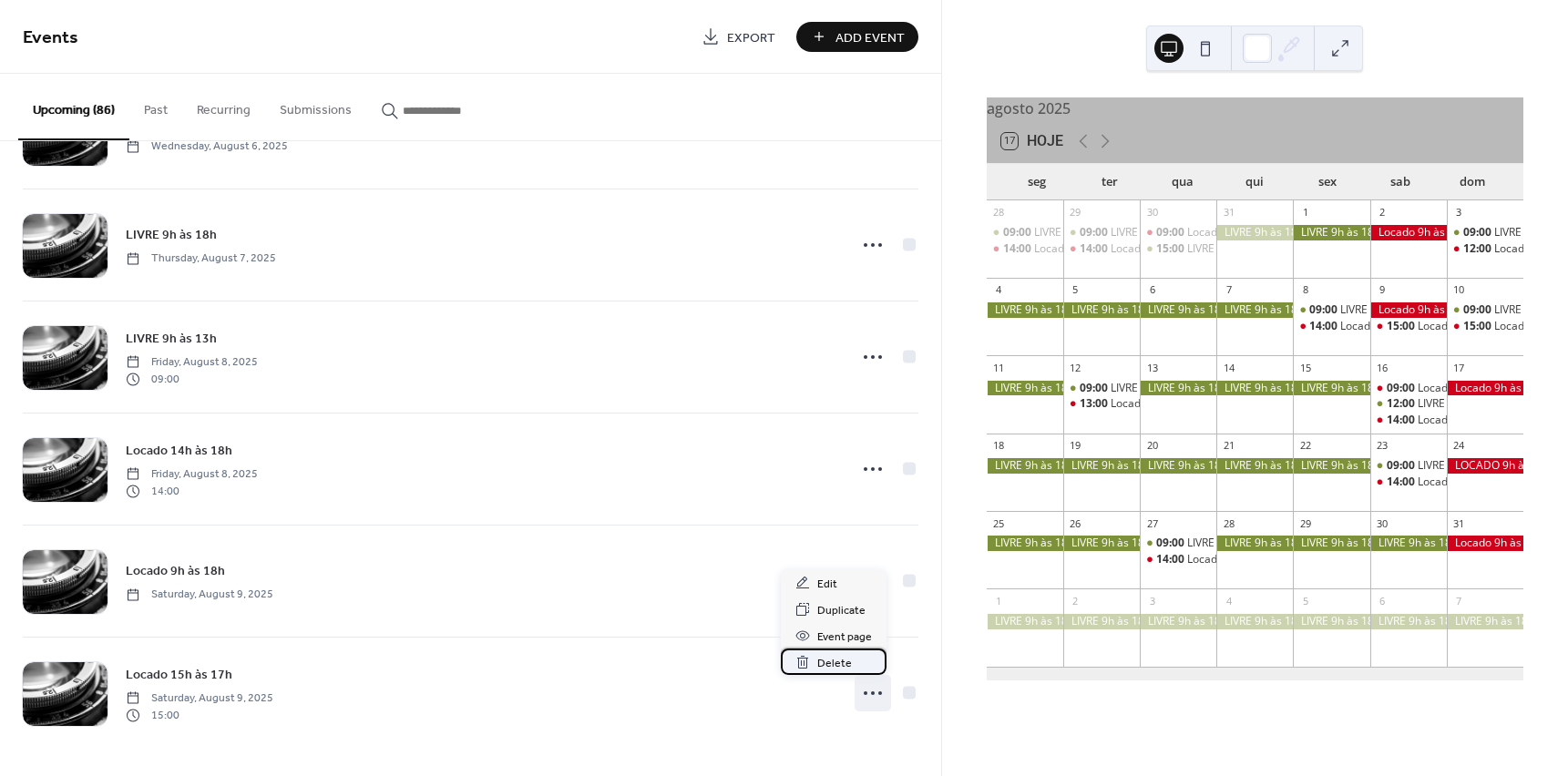 click on "Delete" at bounding box center [834, 661] 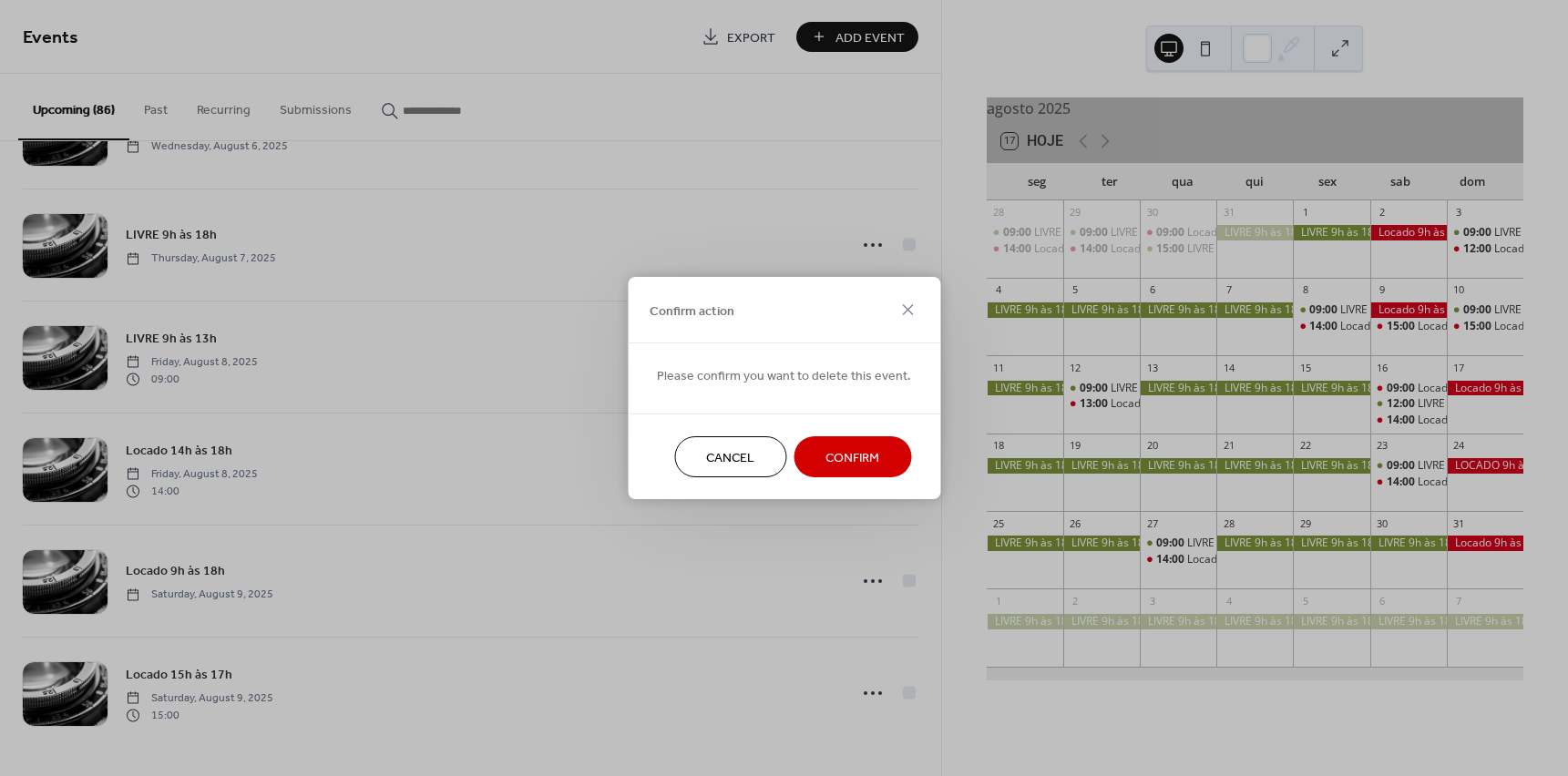 click on "Confirm" at bounding box center (852, 458) 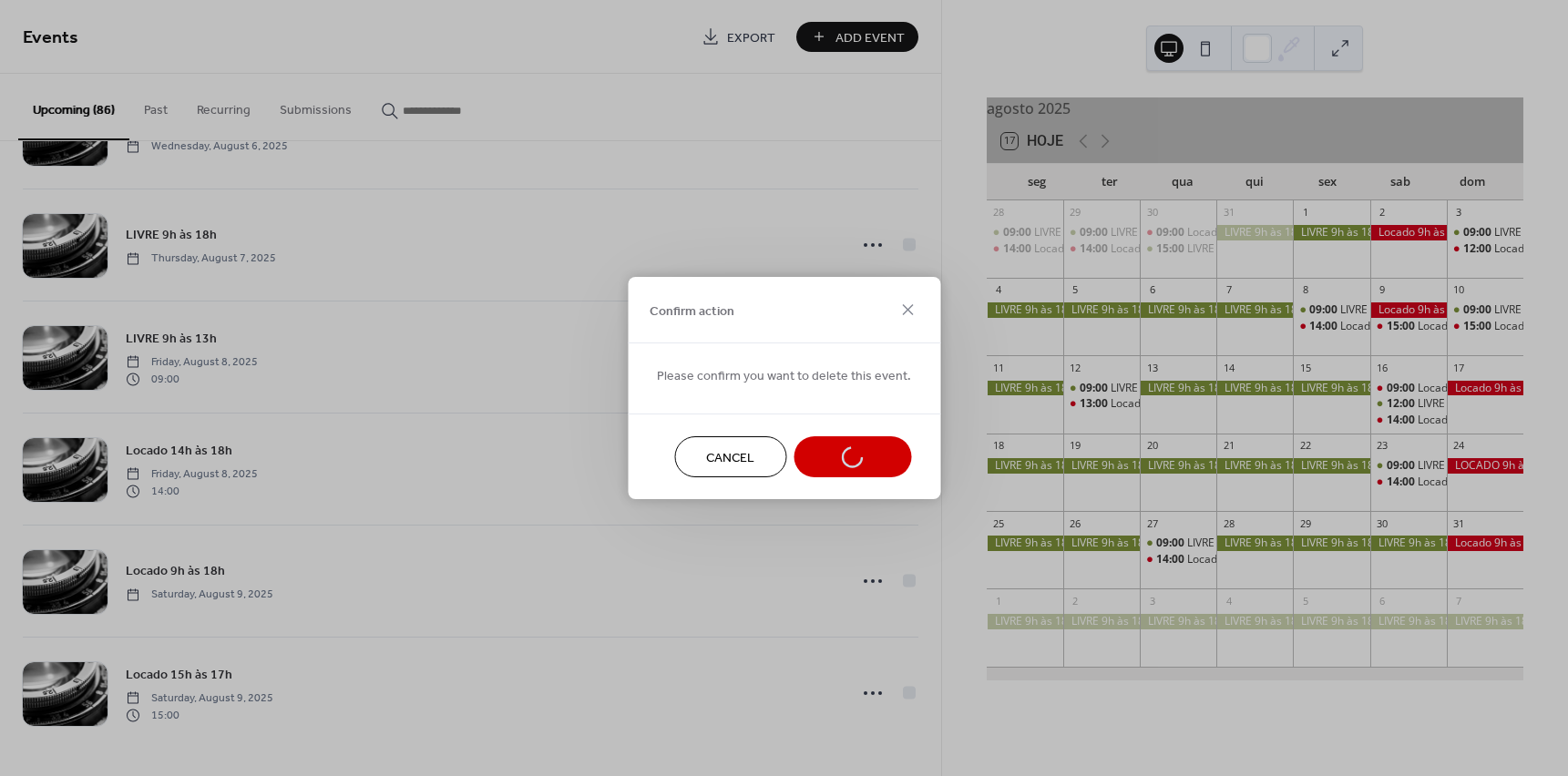 scroll, scrollTop: 2780, scrollLeft: 0, axis: vertical 